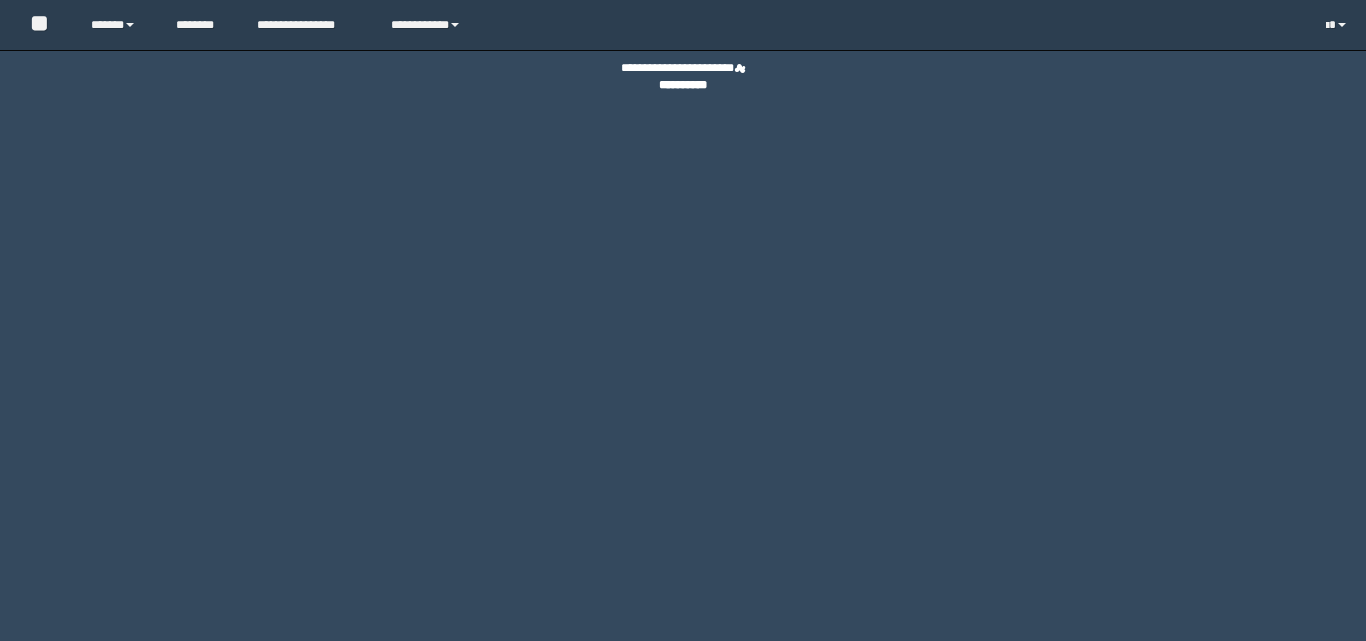 scroll, scrollTop: 0, scrollLeft: 0, axis: both 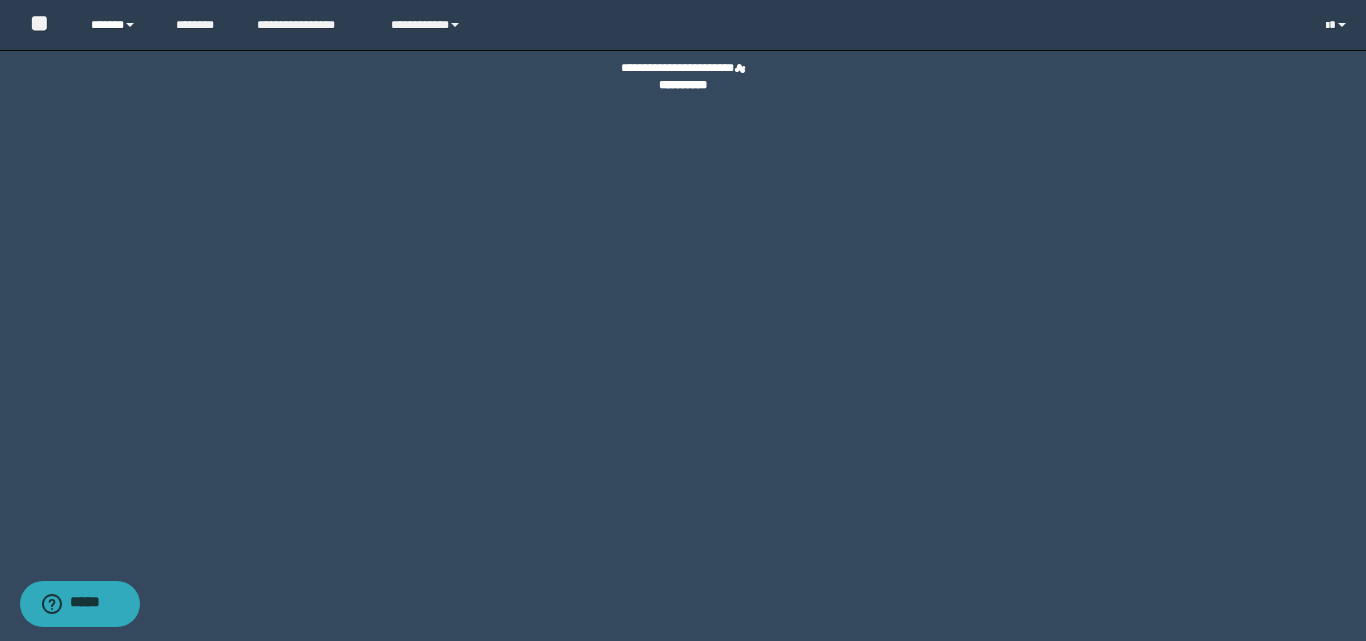click on "******" at bounding box center [118, 25] 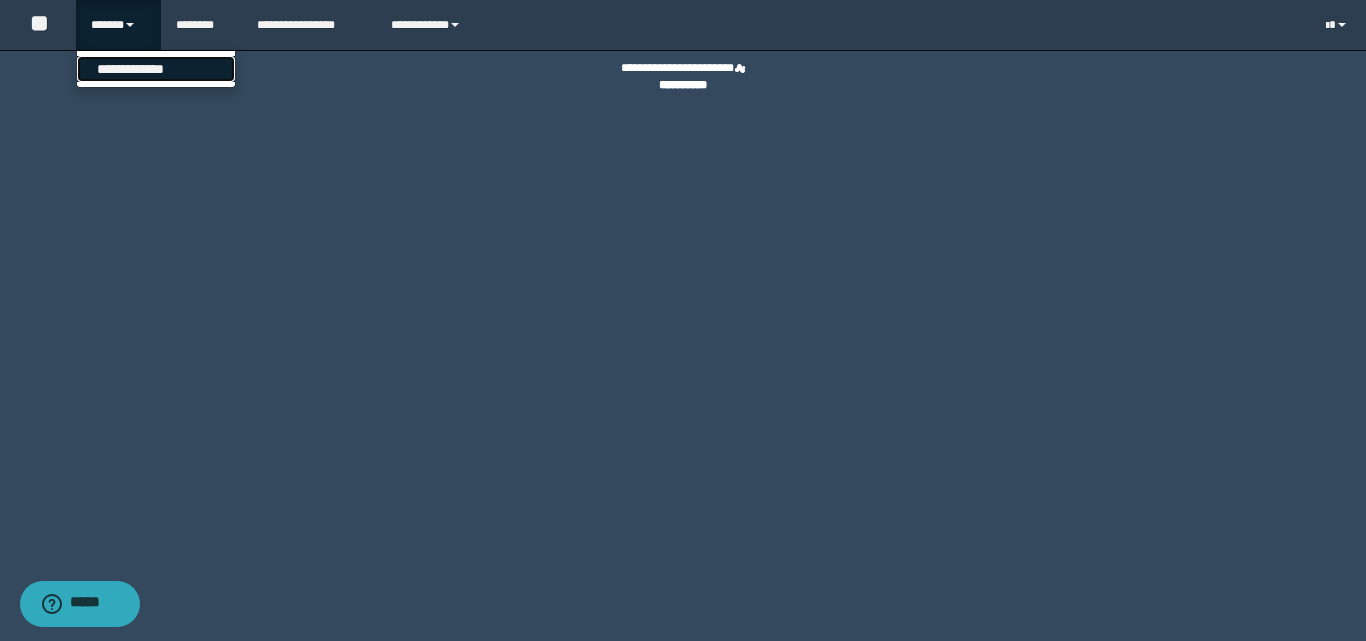 click on "**********" at bounding box center (156, 69) 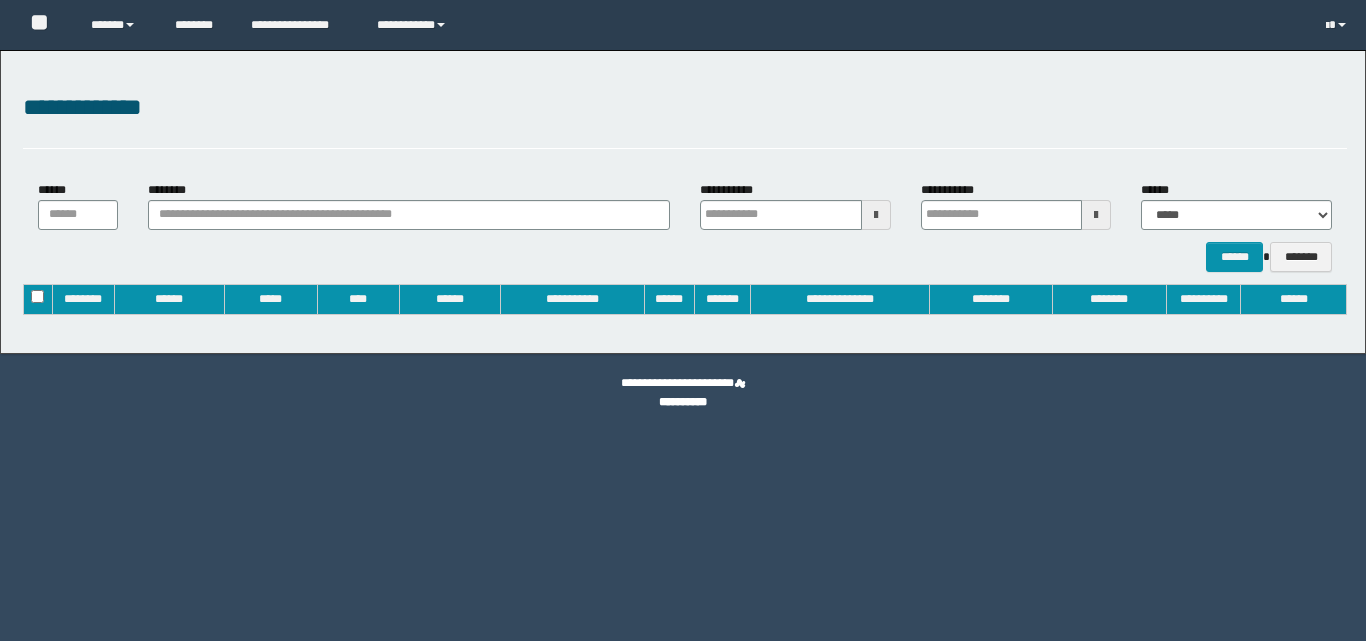 type on "**********" 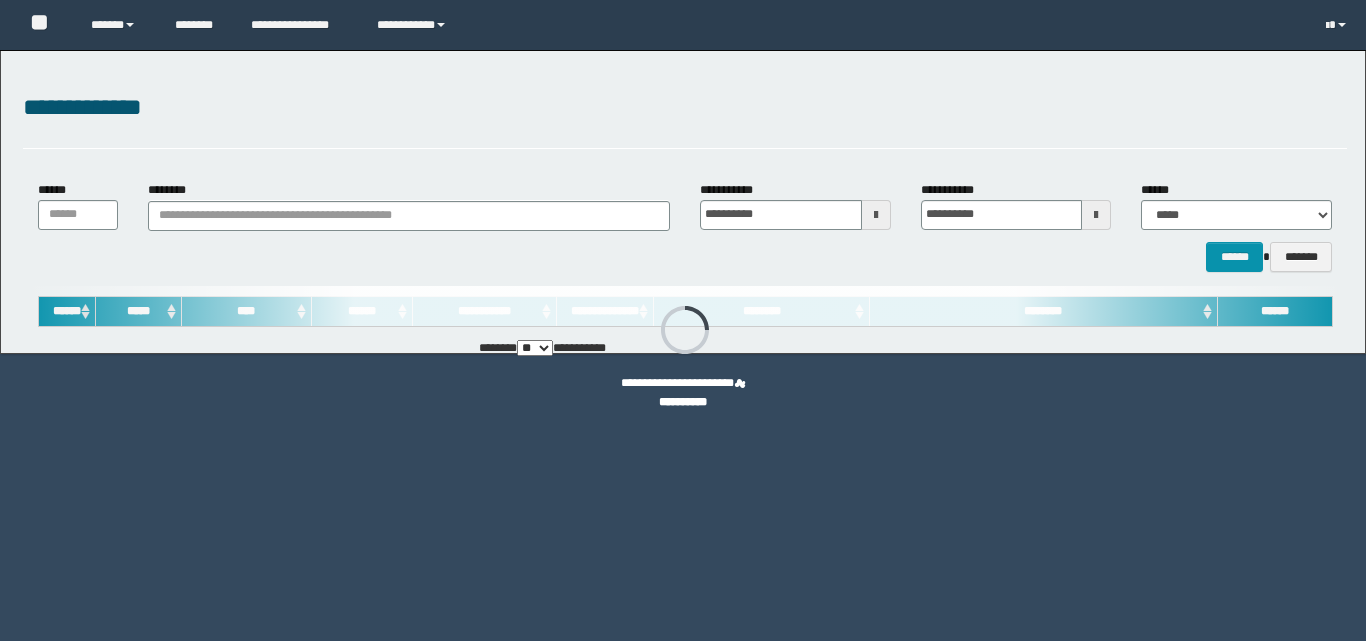 scroll, scrollTop: 0, scrollLeft: 0, axis: both 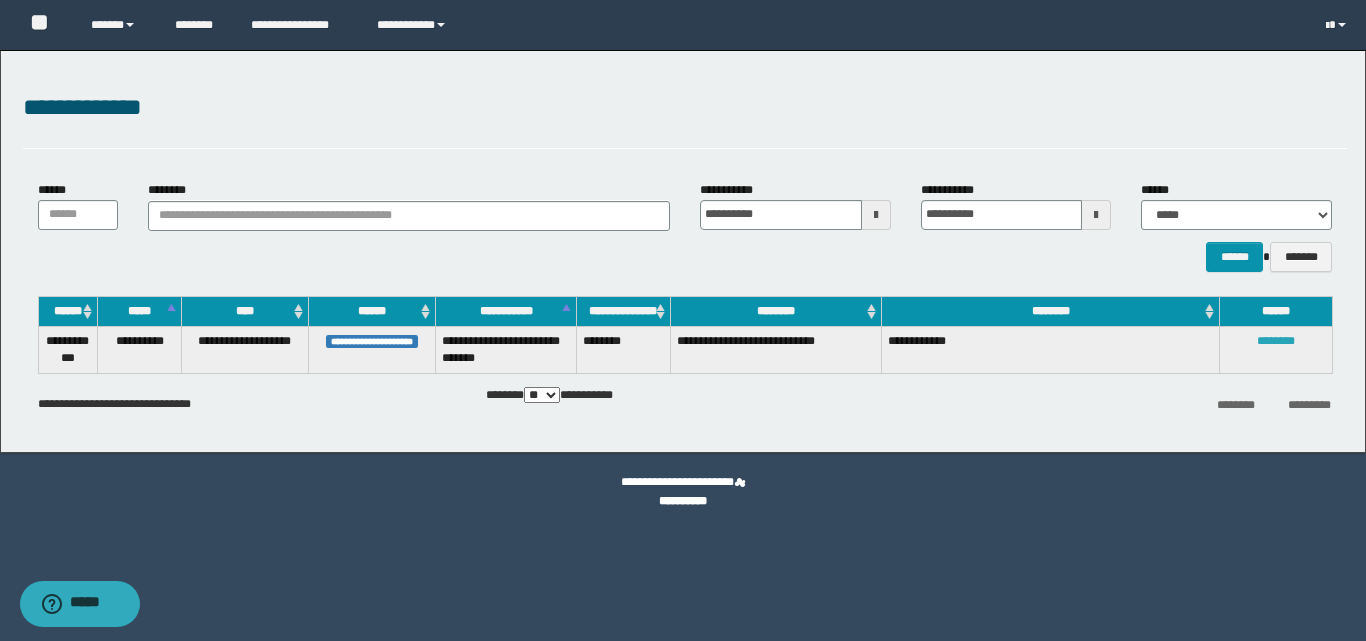 click on "********" at bounding box center (1276, 341) 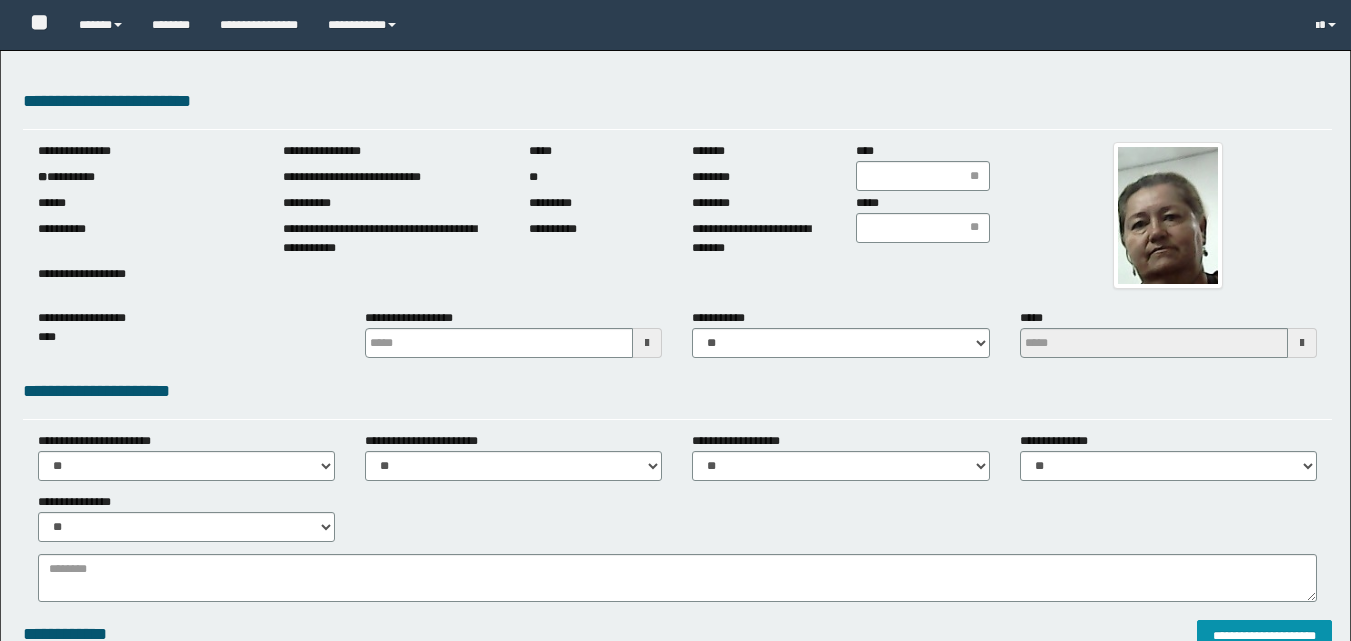 type 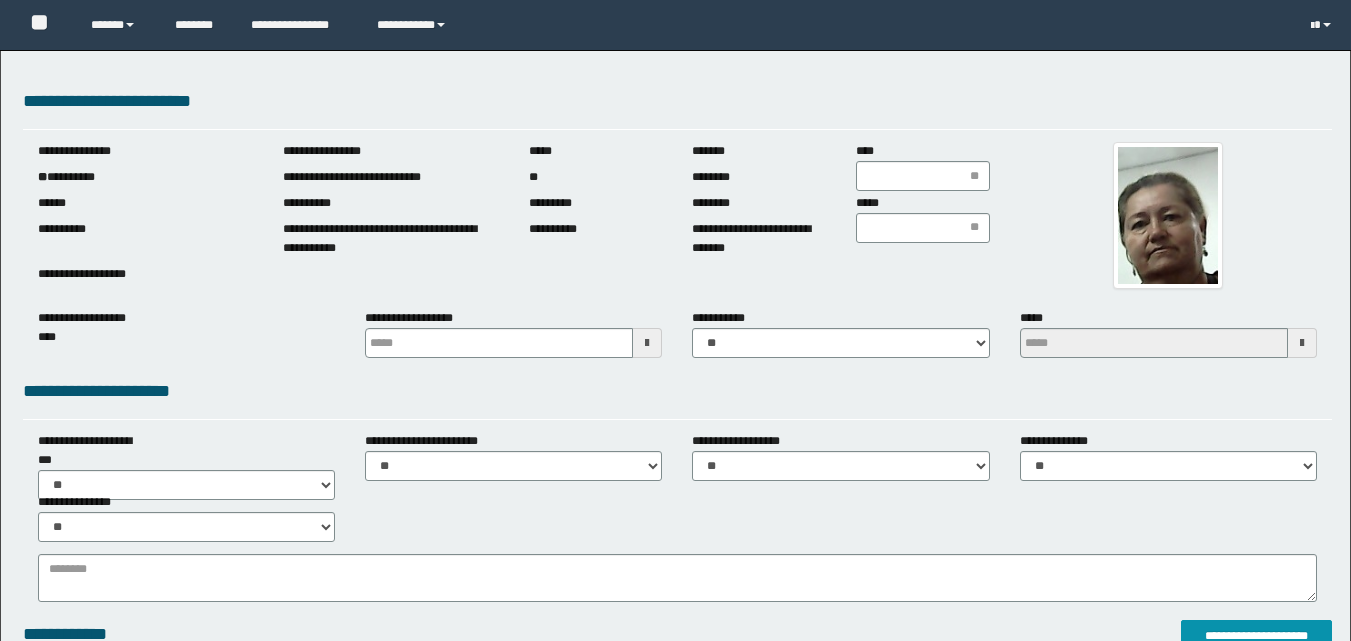 scroll, scrollTop: 0, scrollLeft: 0, axis: both 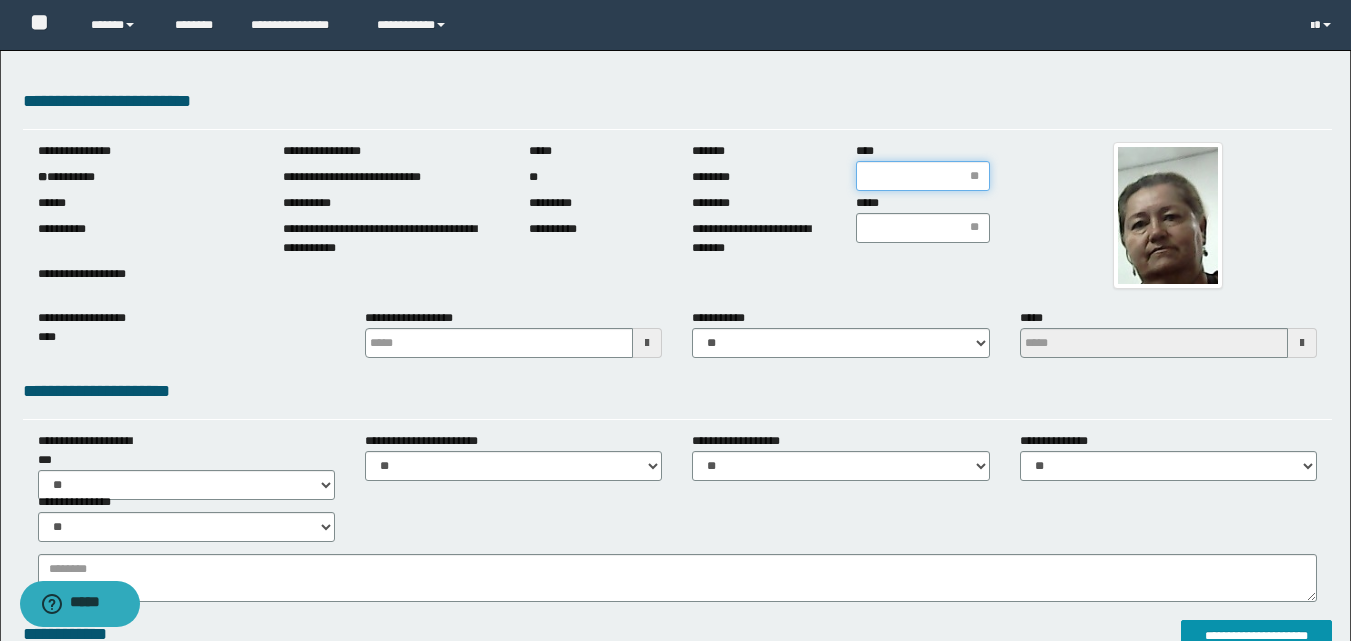 click on "****" at bounding box center [923, 176] 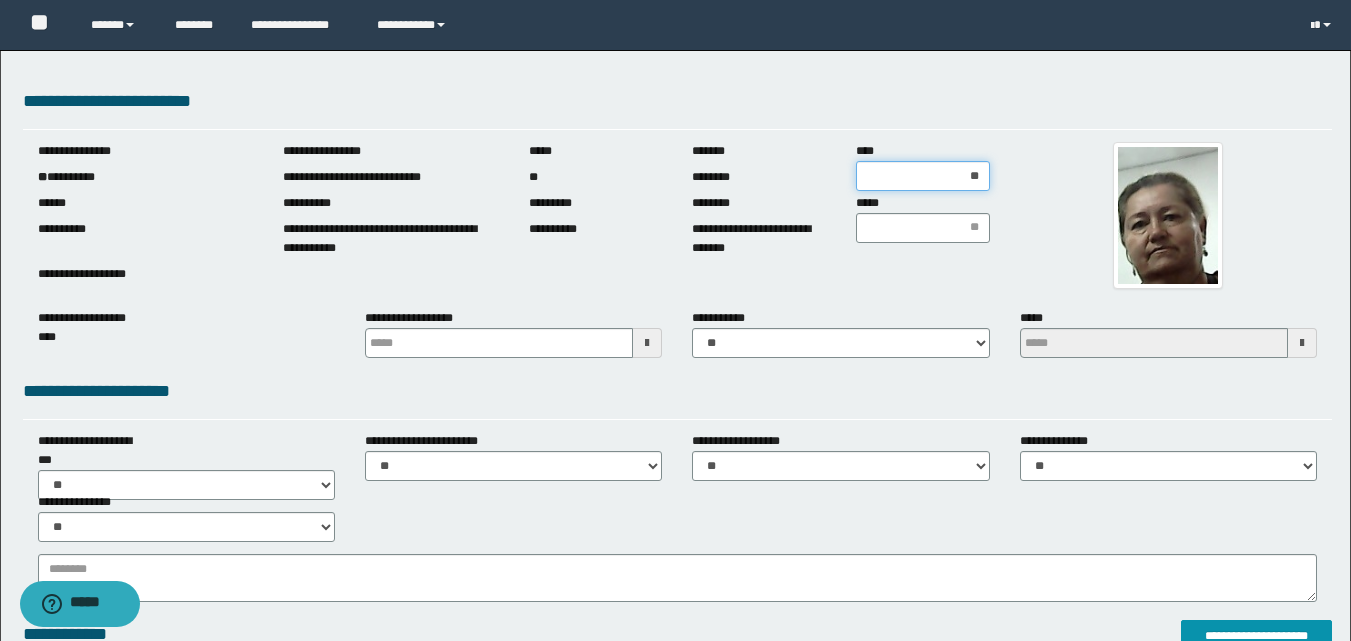 type on "***" 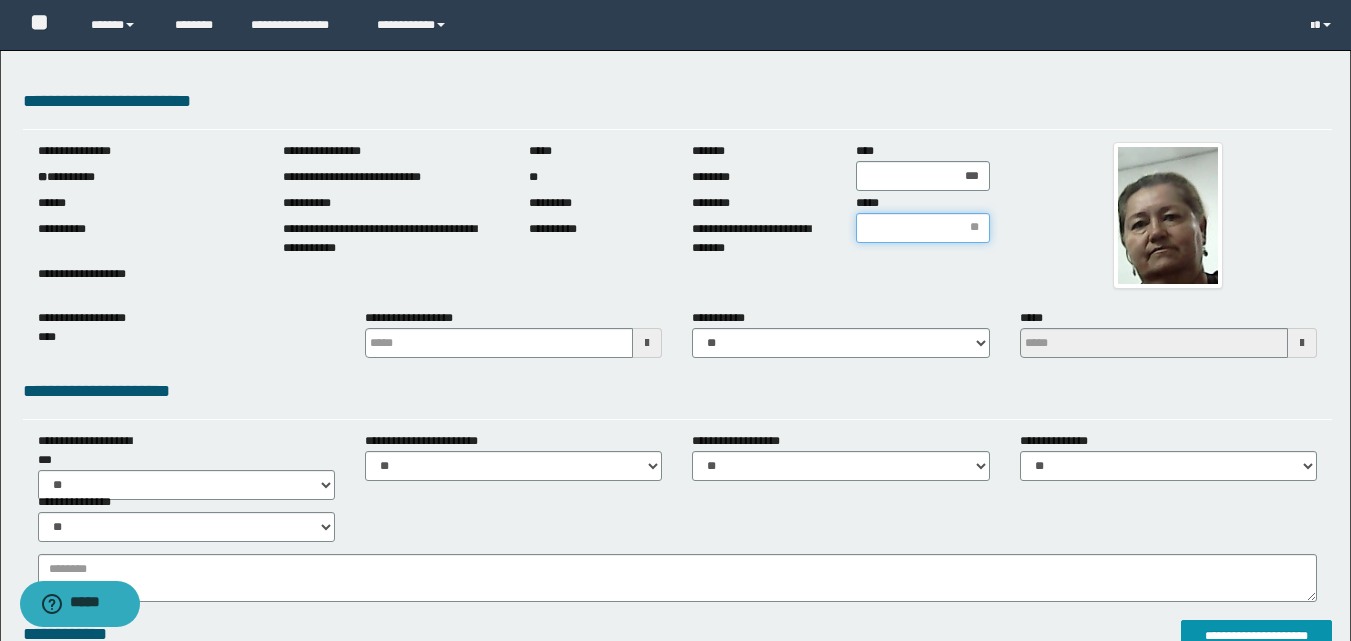 click on "*****" at bounding box center (923, 228) 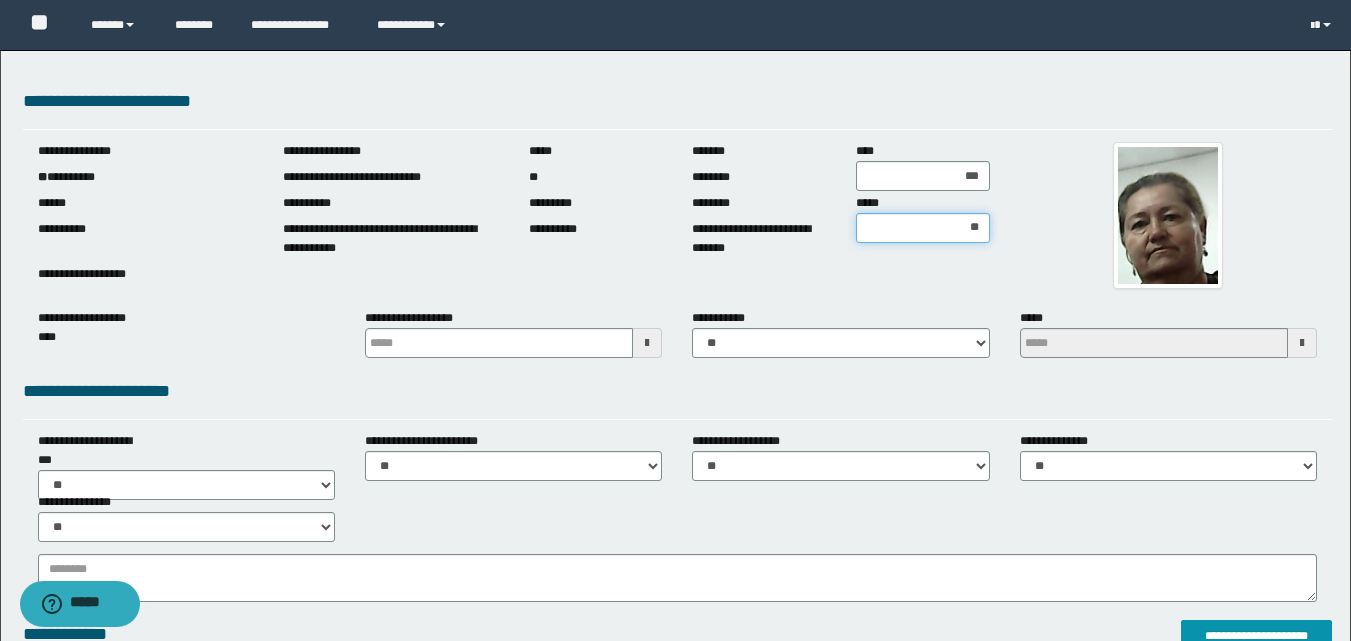 type on "***" 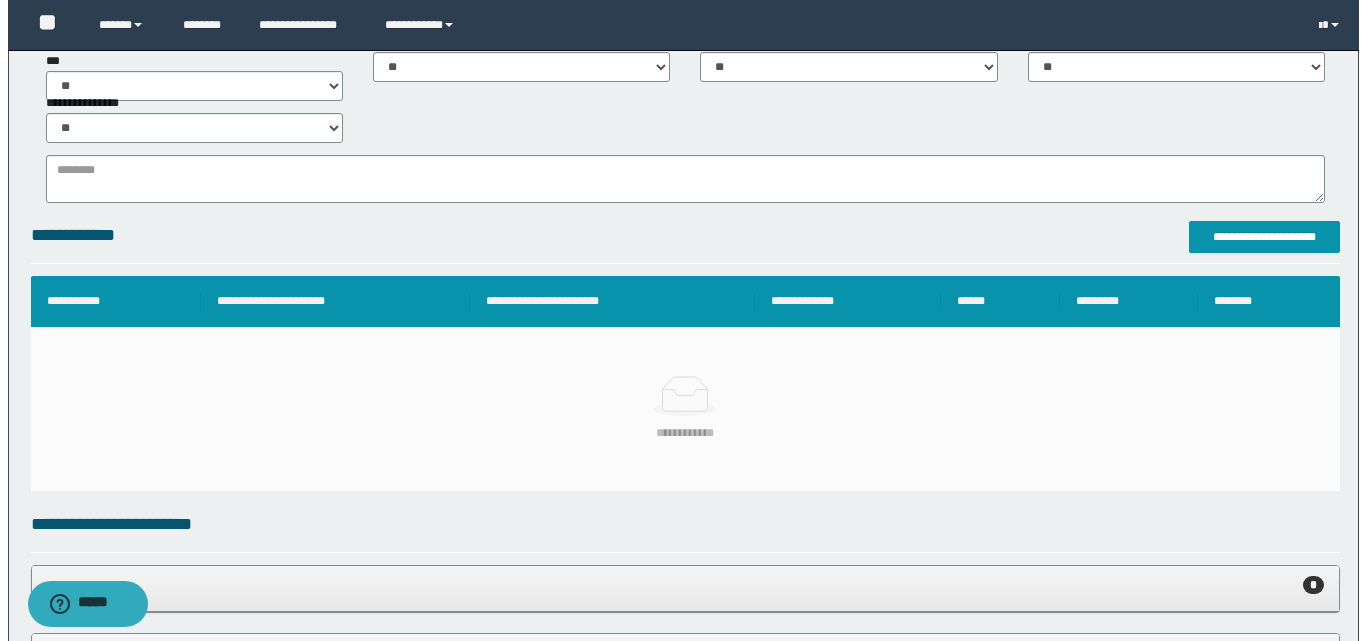 scroll, scrollTop: 422, scrollLeft: 0, axis: vertical 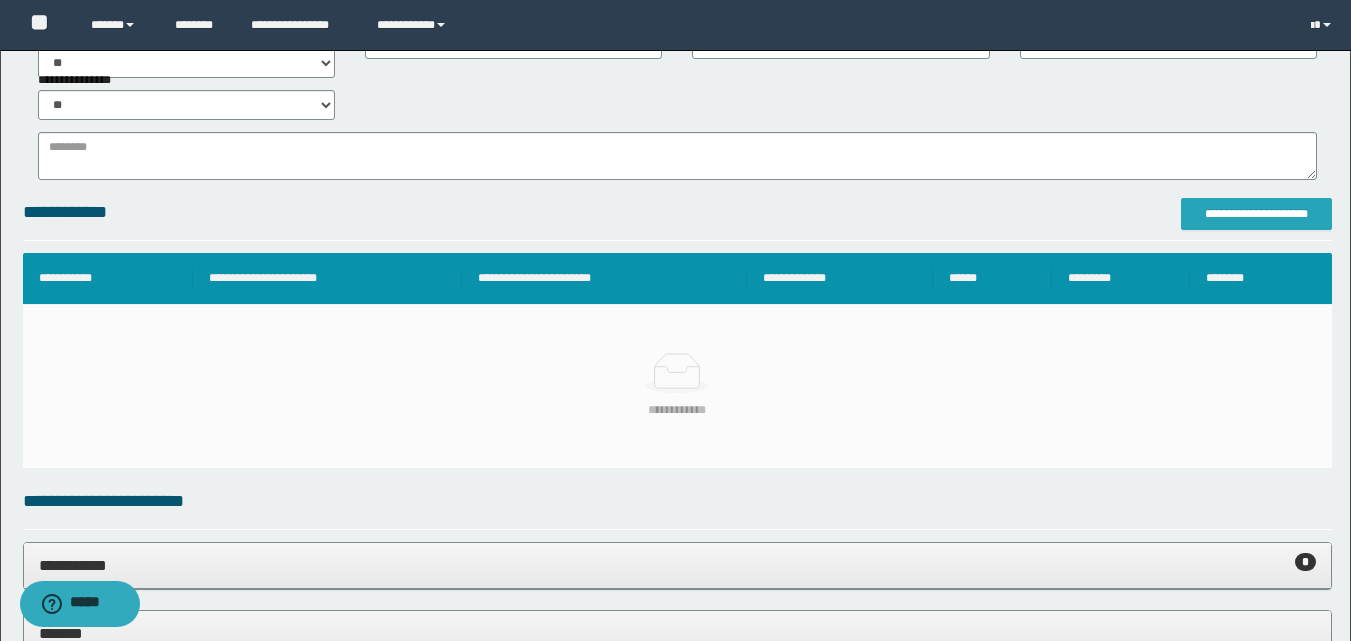 click on "**********" at bounding box center [1256, 214] 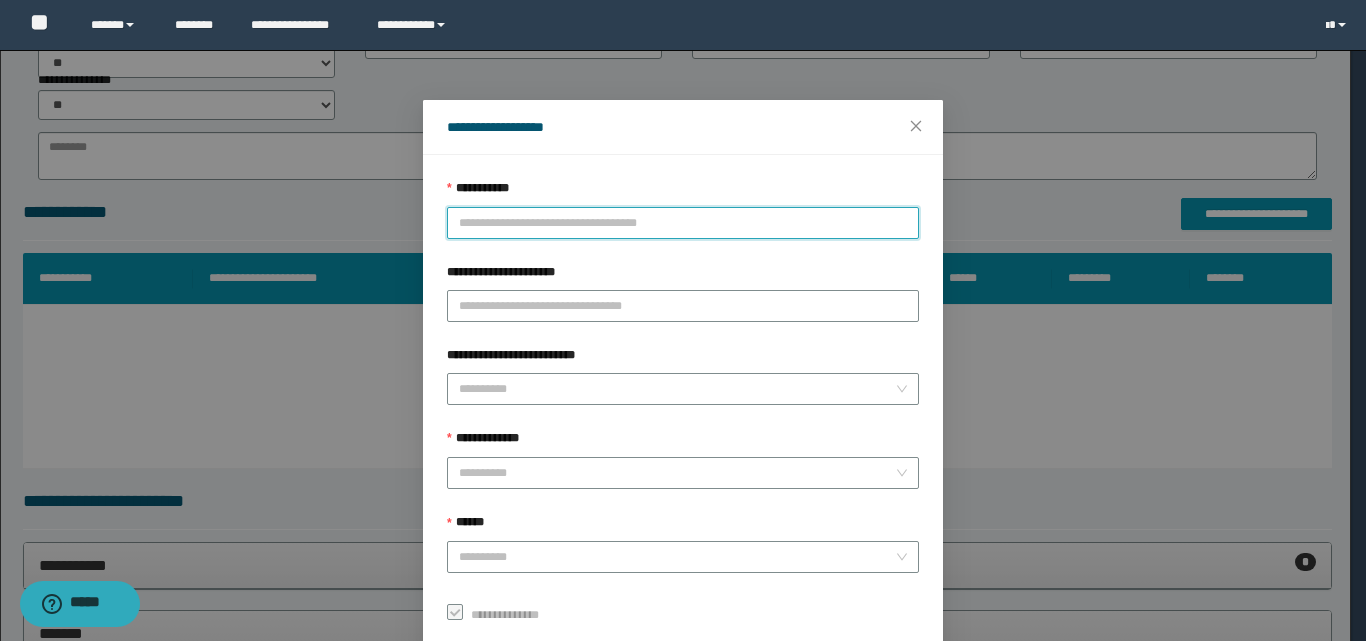 click on "**********" at bounding box center (683, 223) 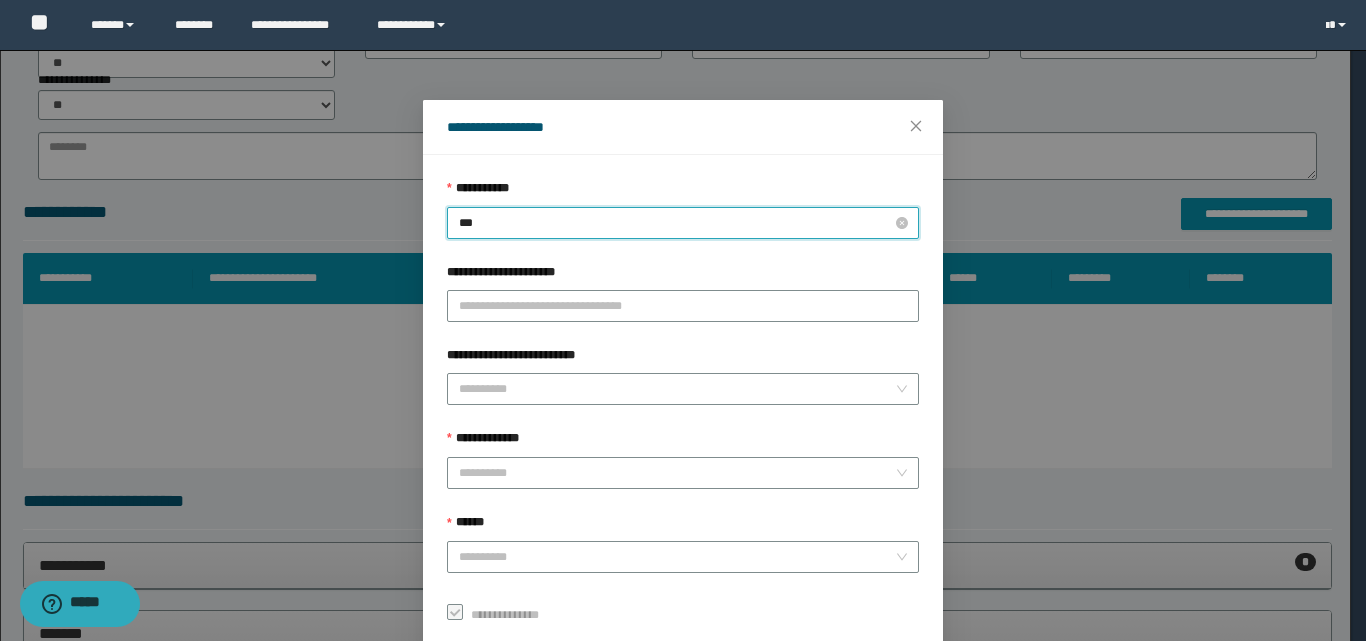 type on "****" 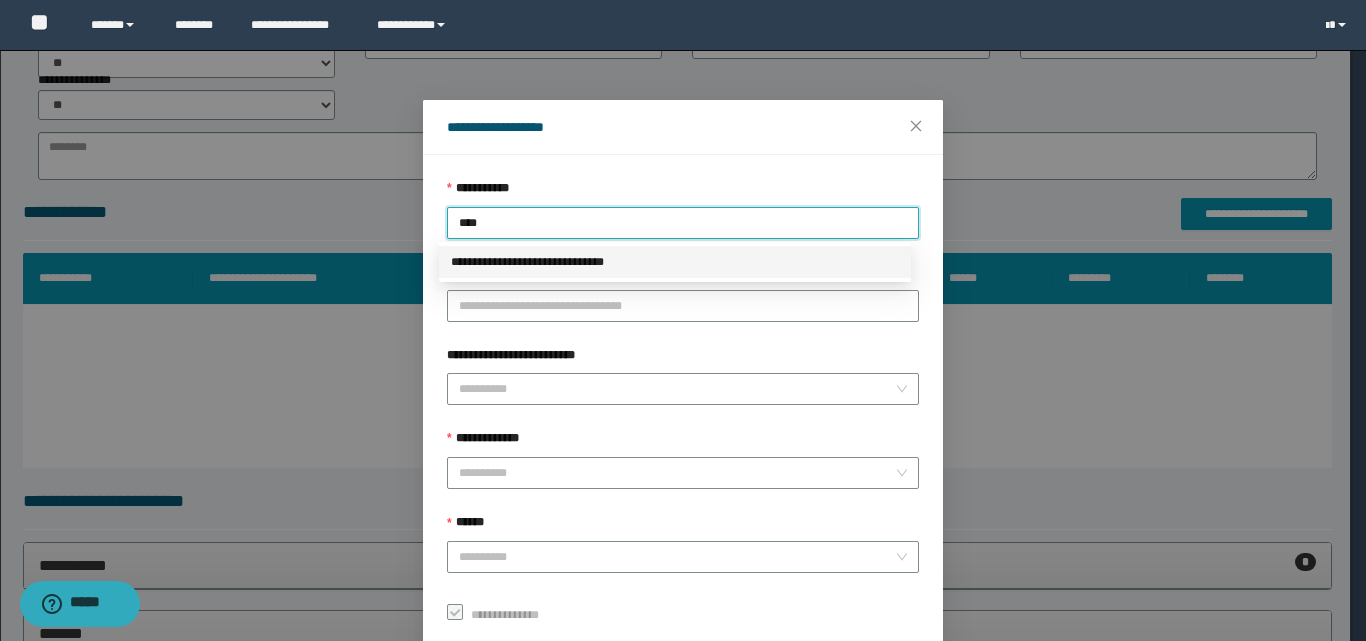 click on "**********" at bounding box center [675, 262] 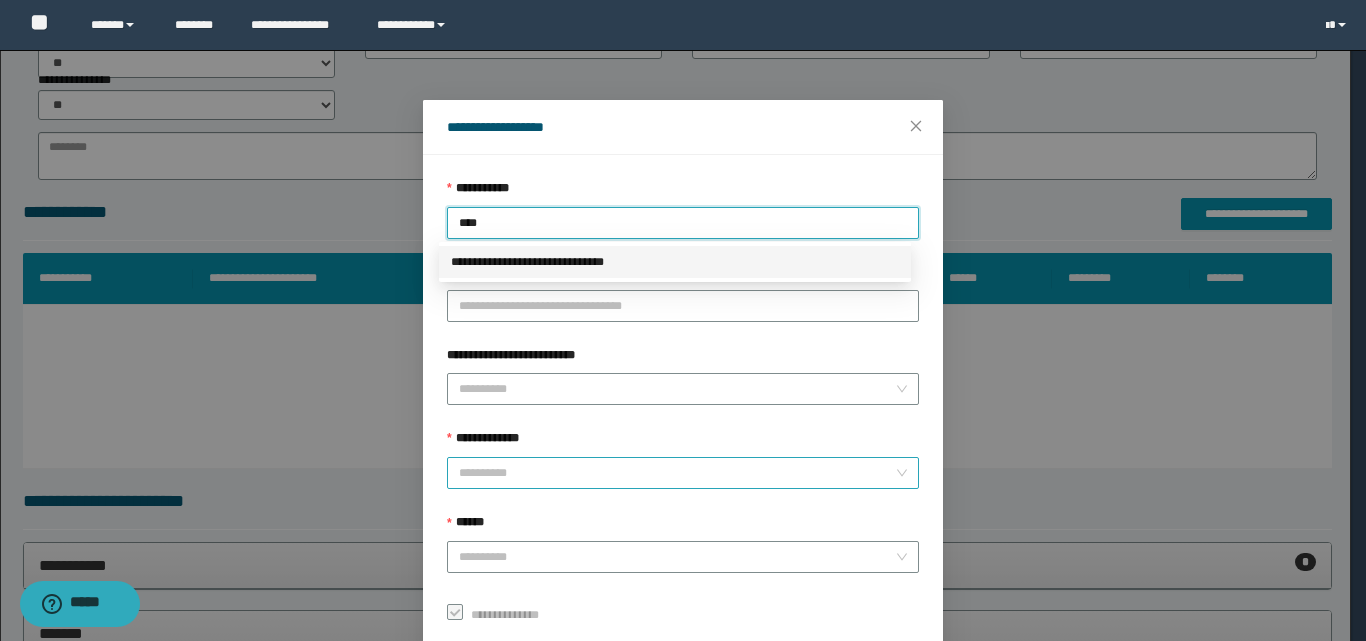type 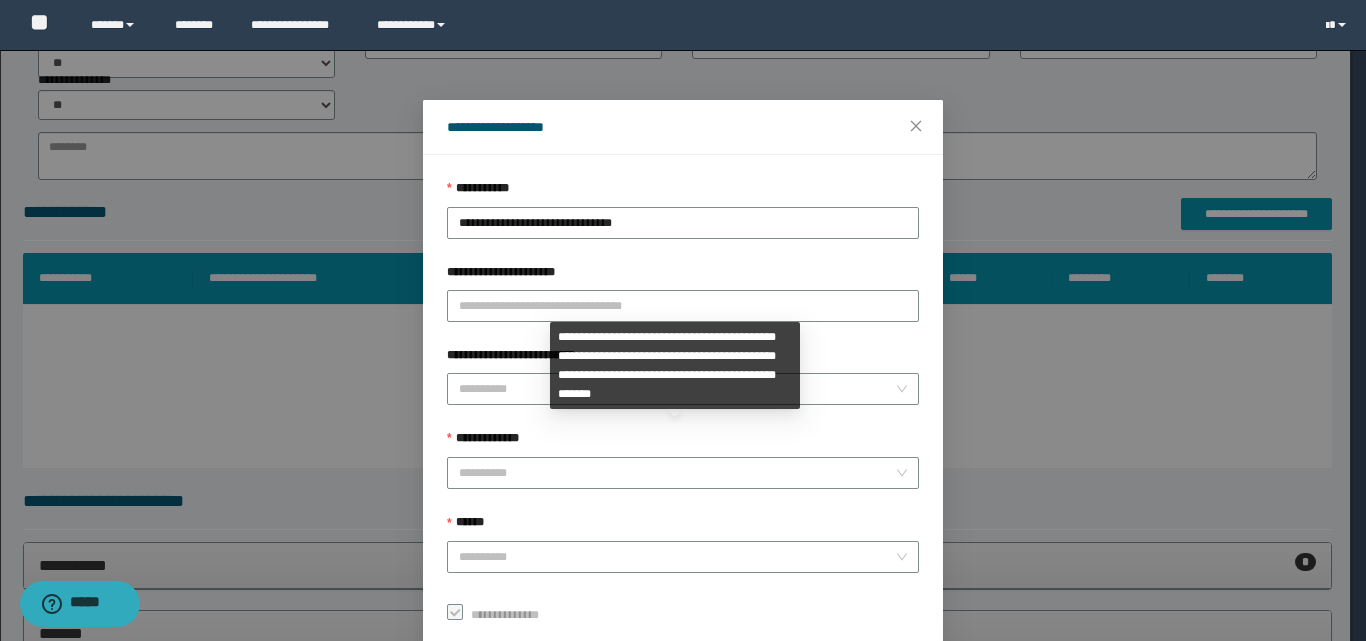 click on "**********" at bounding box center (675, 365) 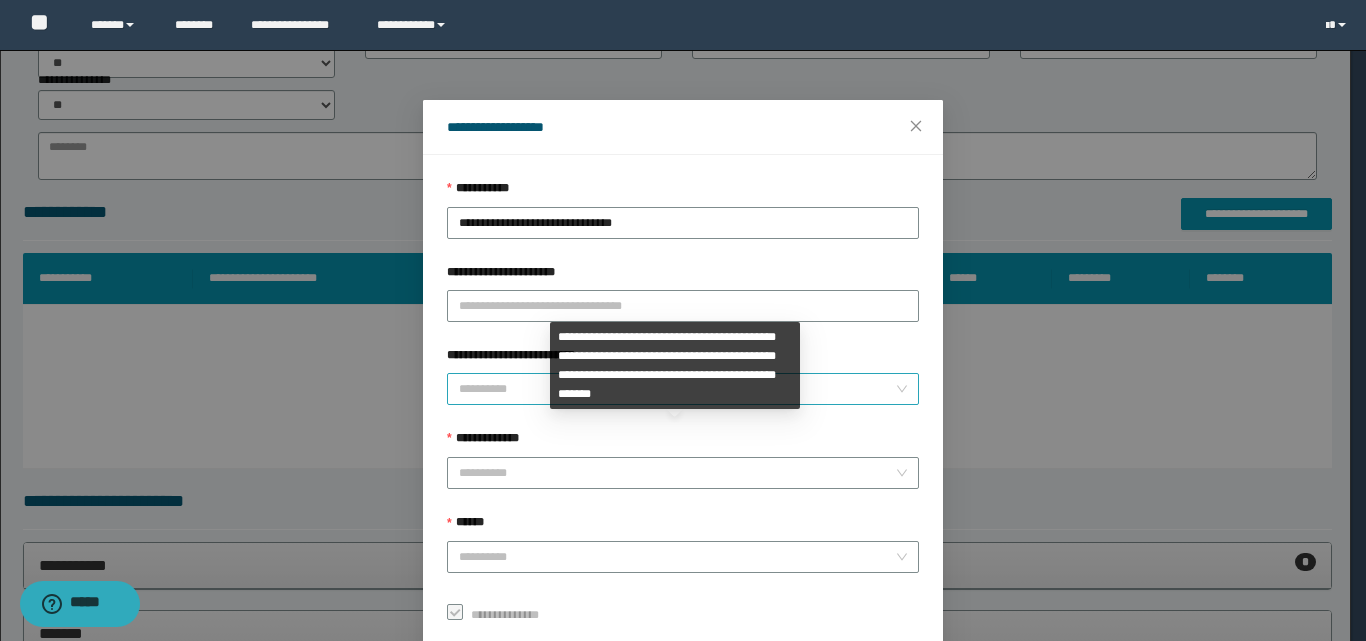 click on "**********" at bounding box center [677, 389] 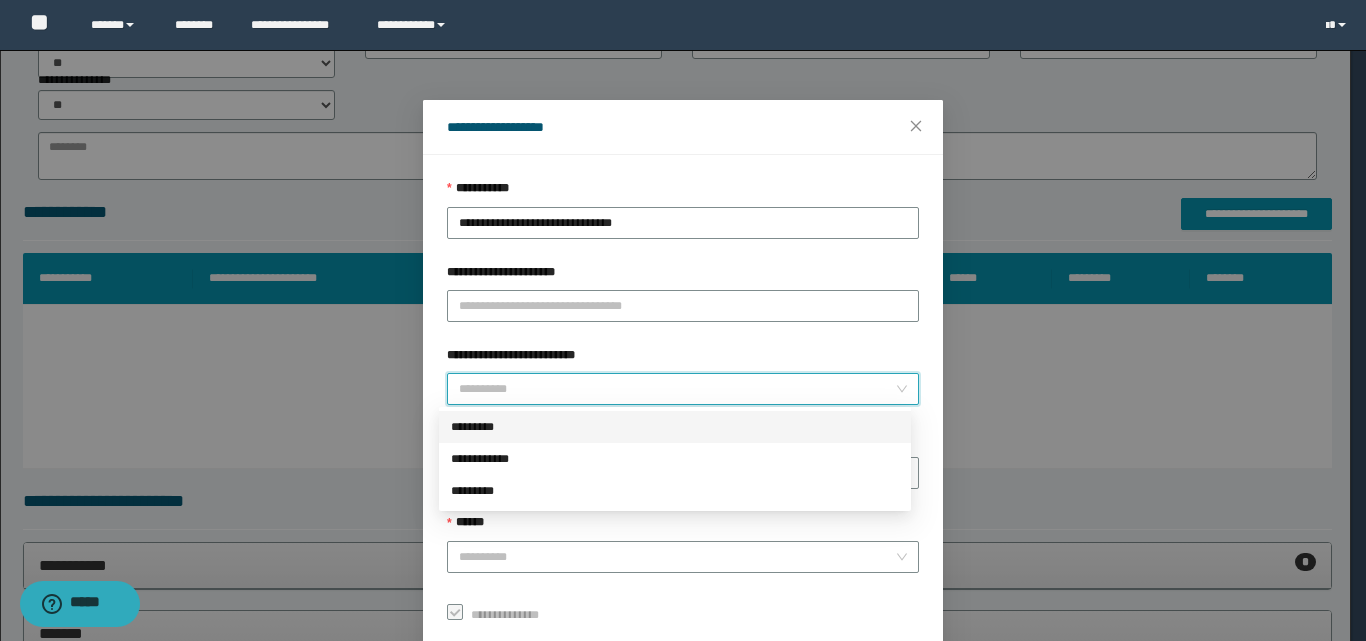 drag, startPoint x: 485, startPoint y: 426, endPoint x: 548, endPoint y: 445, distance: 65.802734 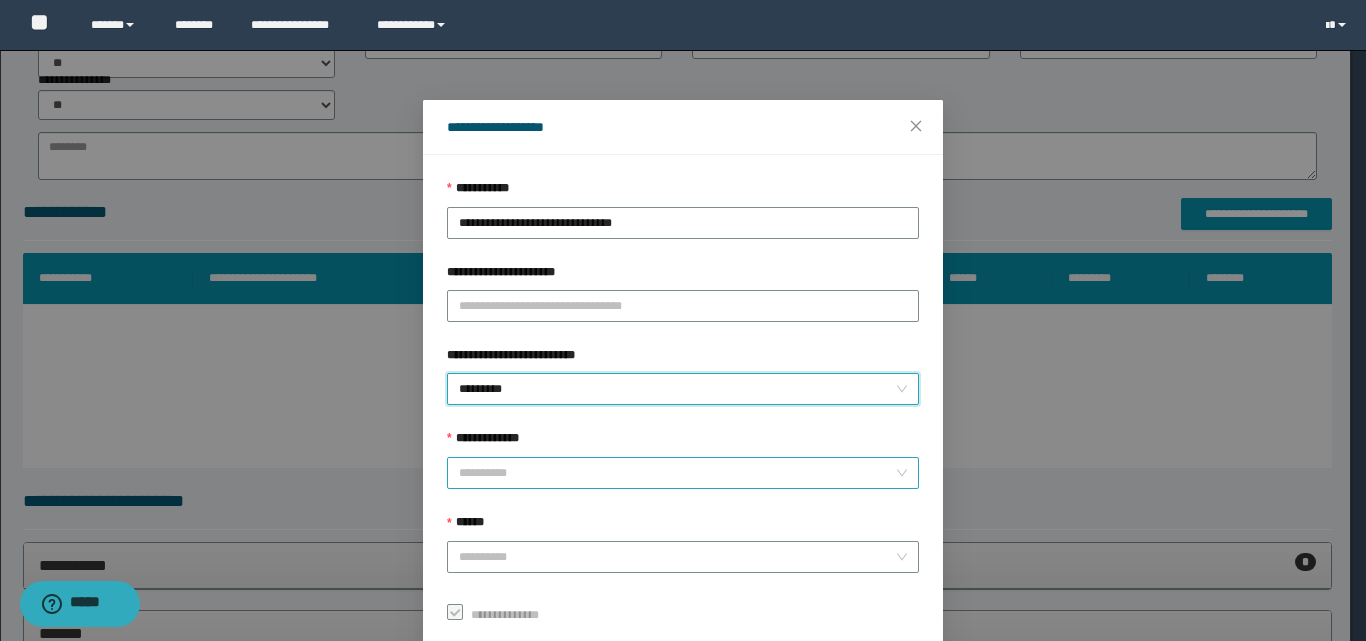 click on "**********" at bounding box center (677, 473) 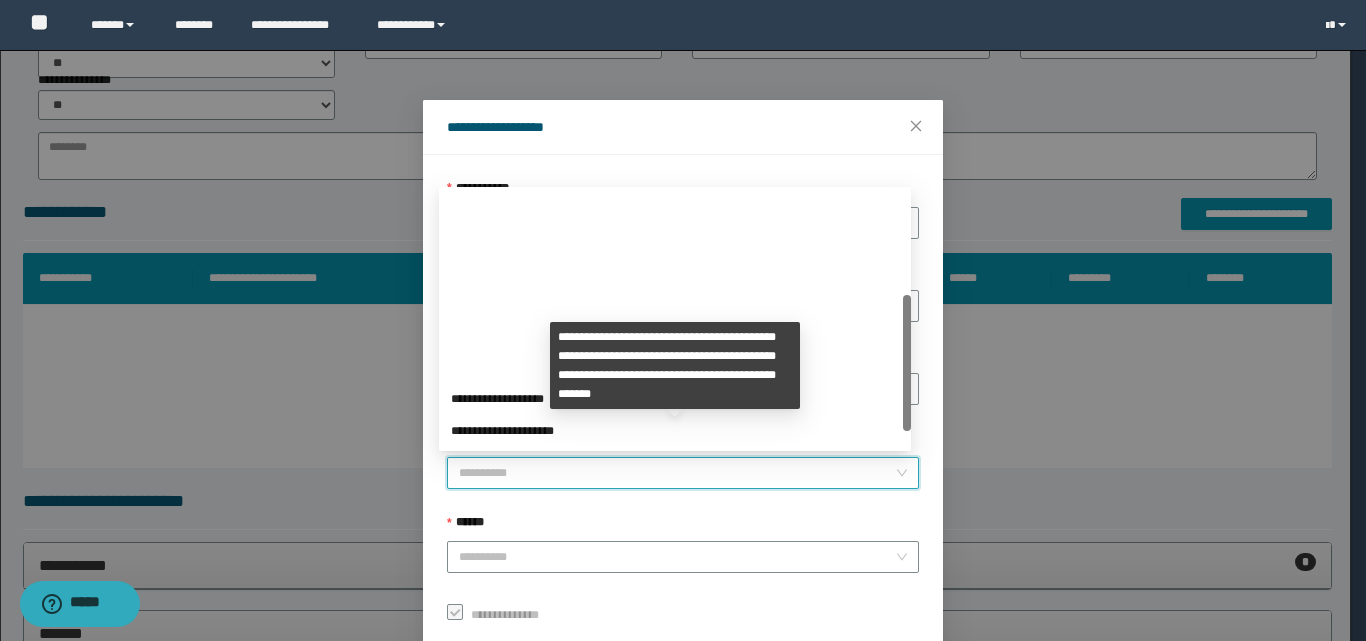 scroll, scrollTop: 224, scrollLeft: 0, axis: vertical 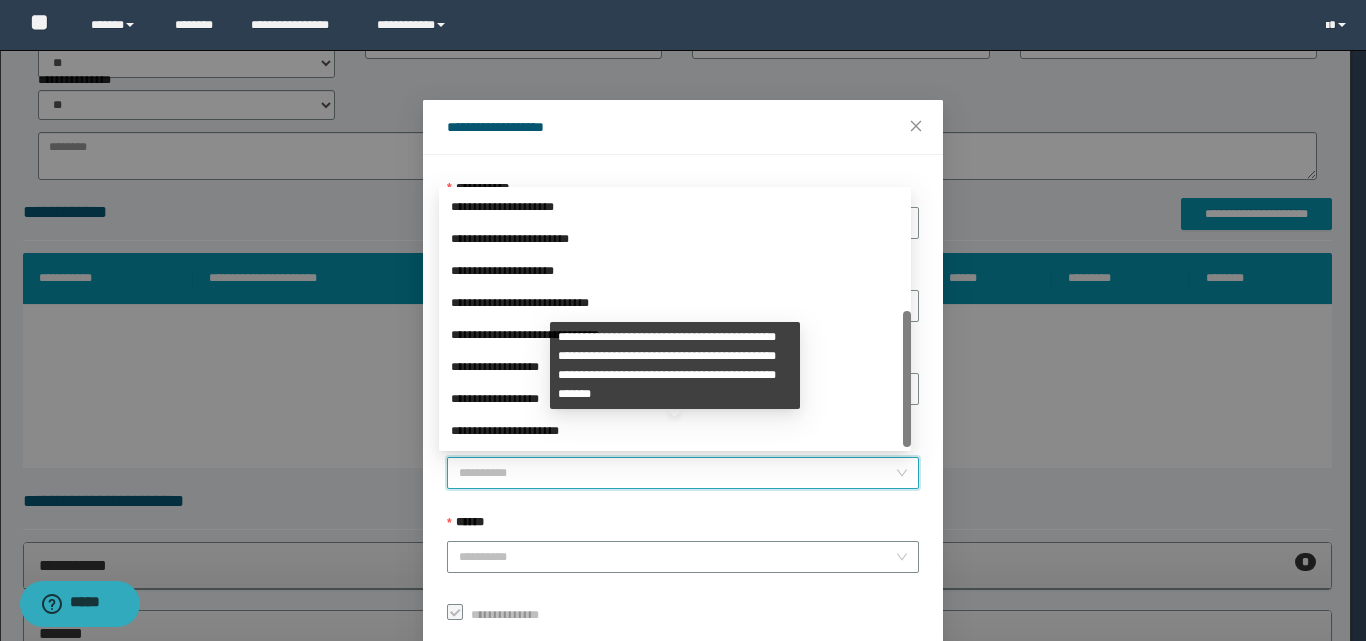 drag, startPoint x: 908, startPoint y: 243, endPoint x: 746, endPoint y: 390, distance: 218.75328 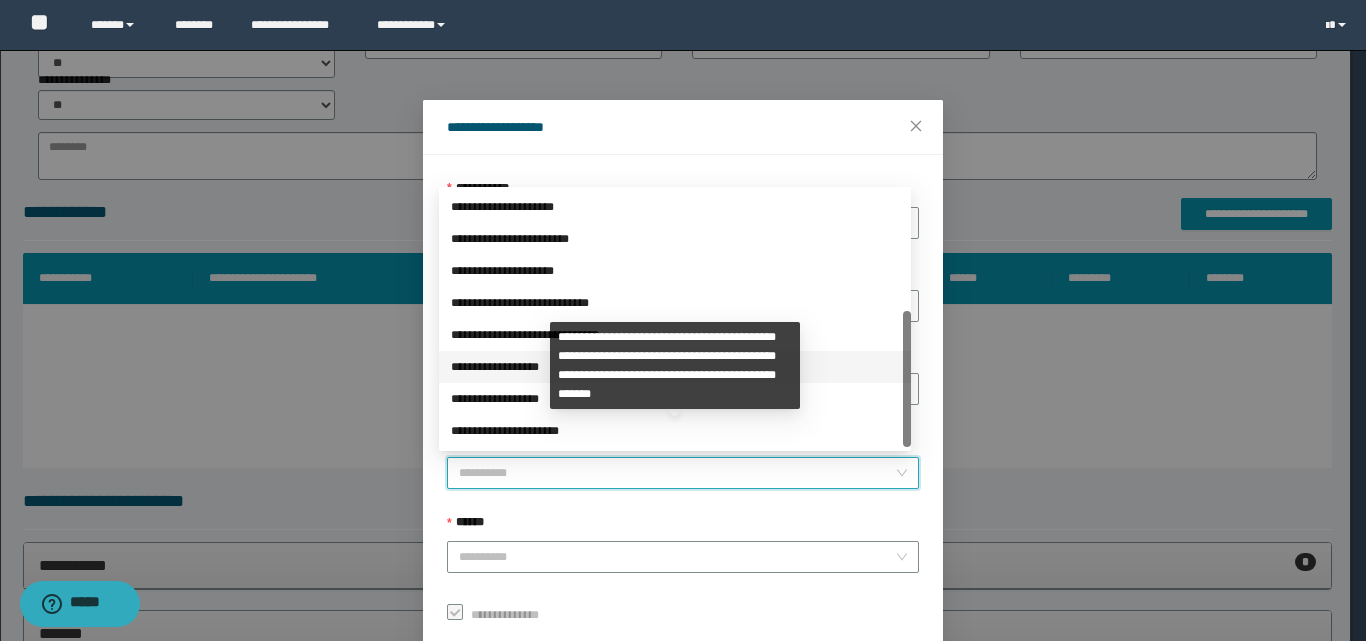drag, startPoint x: 524, startPoint y: 368, endPoint x: 702, endPoint y: 411, distance: 183.12018 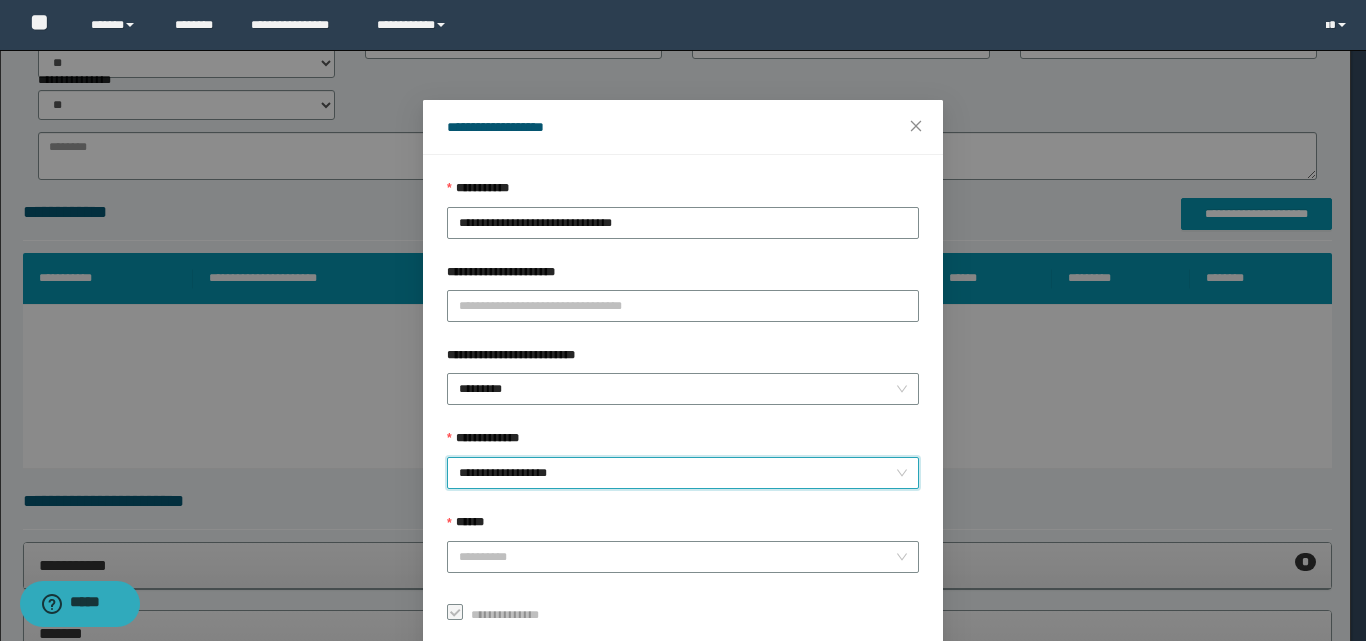 drag, startPoint x: 549, startPoint y: 548, endPoint x: 567, endPoint y: 536, distance: 21.633308 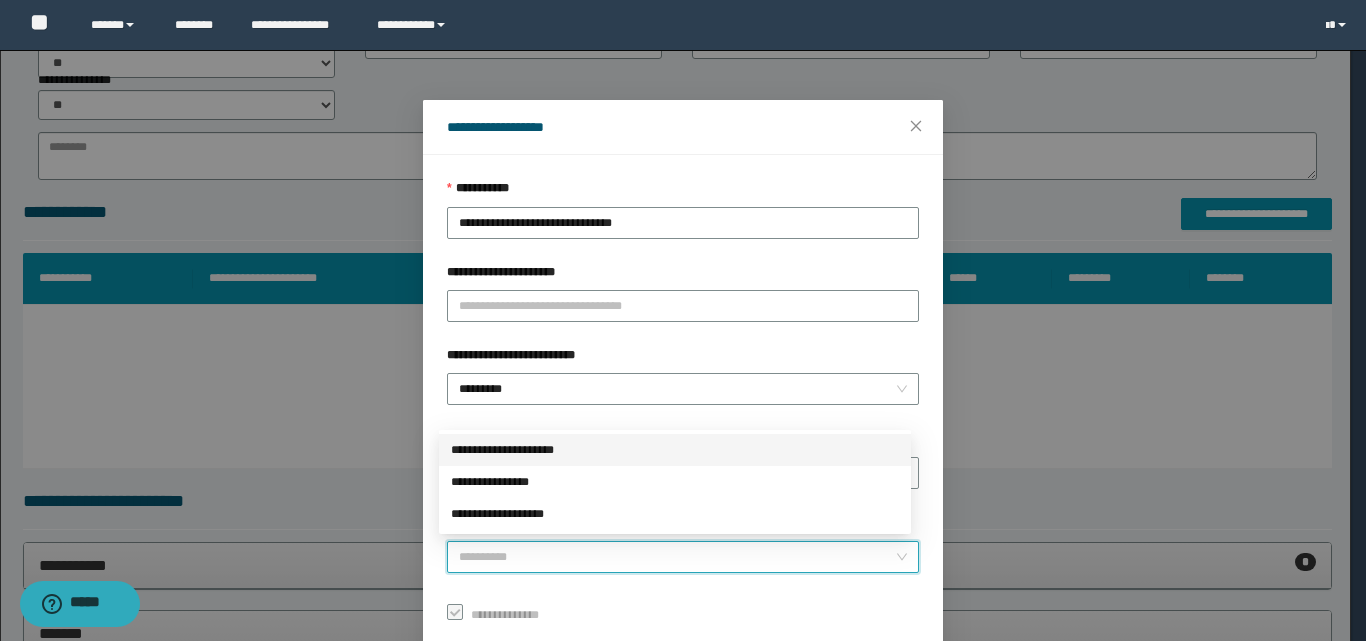 drag, startPoint x: 522, startPoint y: 455, endPoint x: 535, endPoint y: 449, distance: 14.3178215 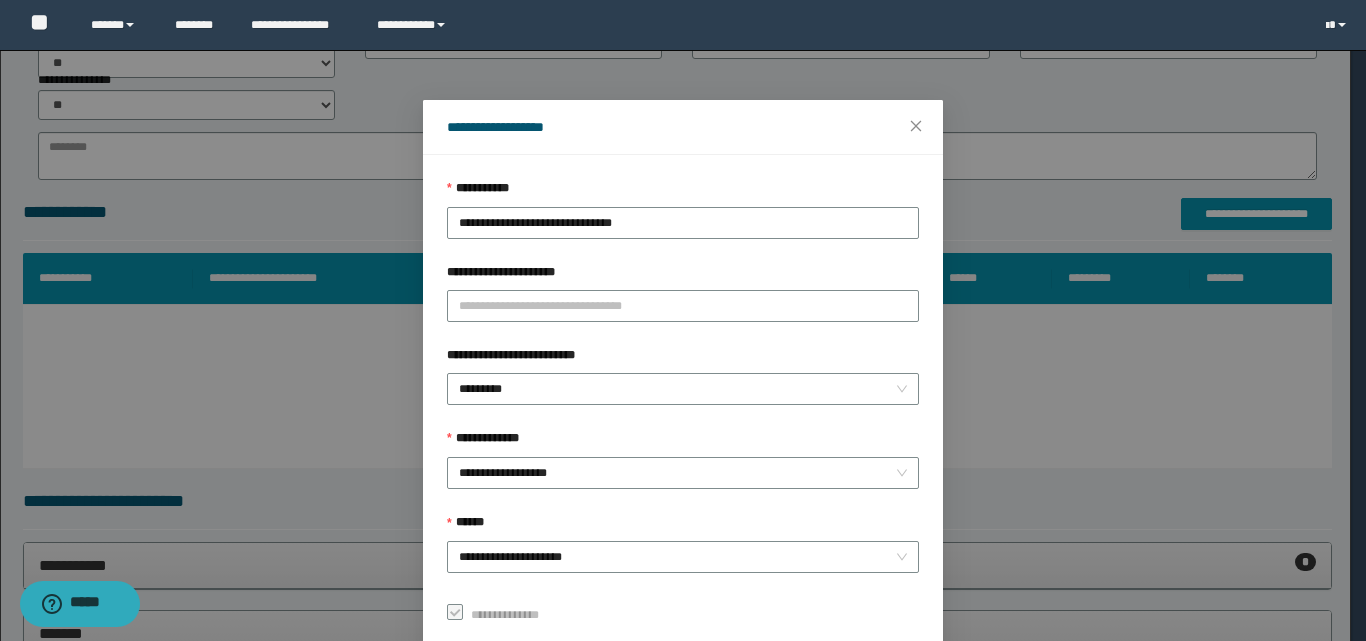 scroll, scrollTop: 111, scrollLeft: 0, axis: vertical 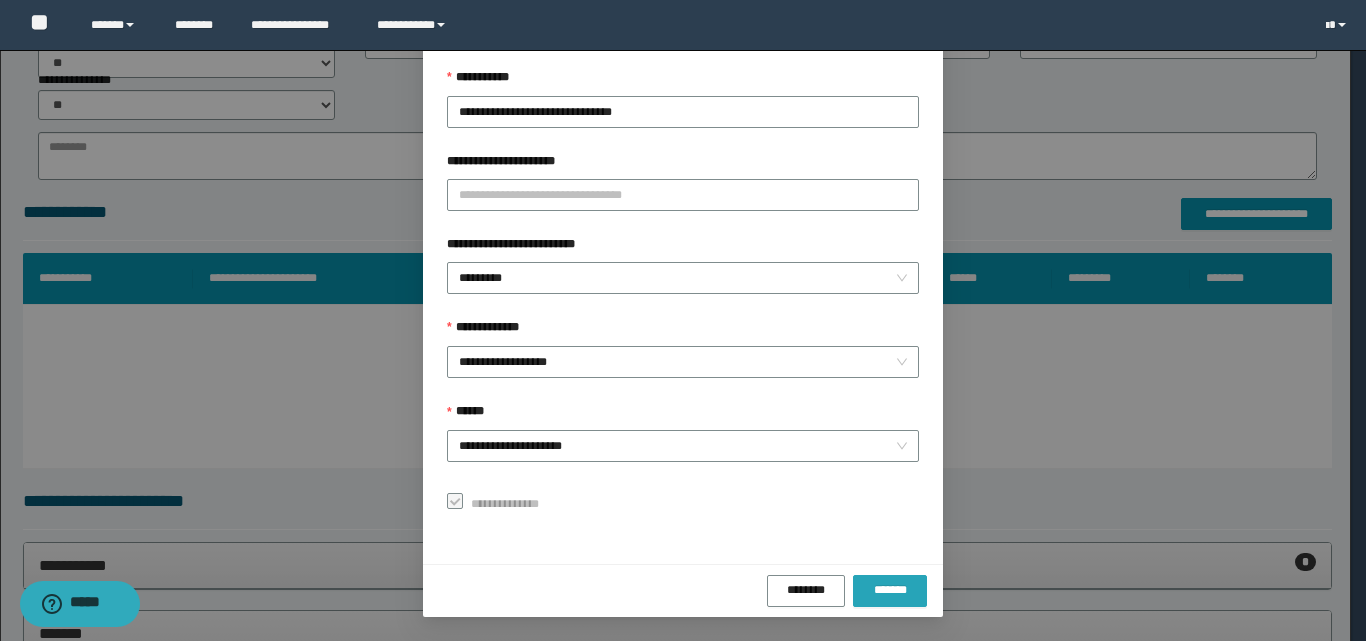 click on "*******" at bounding box center (890, 590) 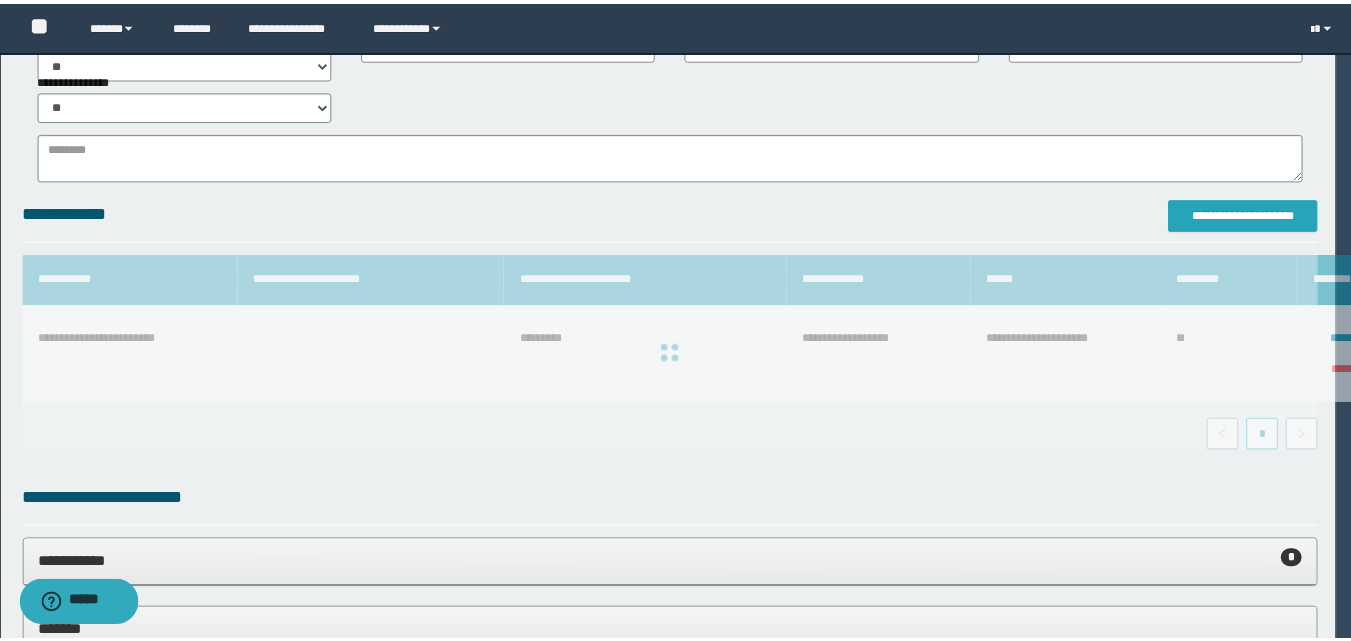scroll, scrollTop: 0, scrollLeft: 0, axis: both 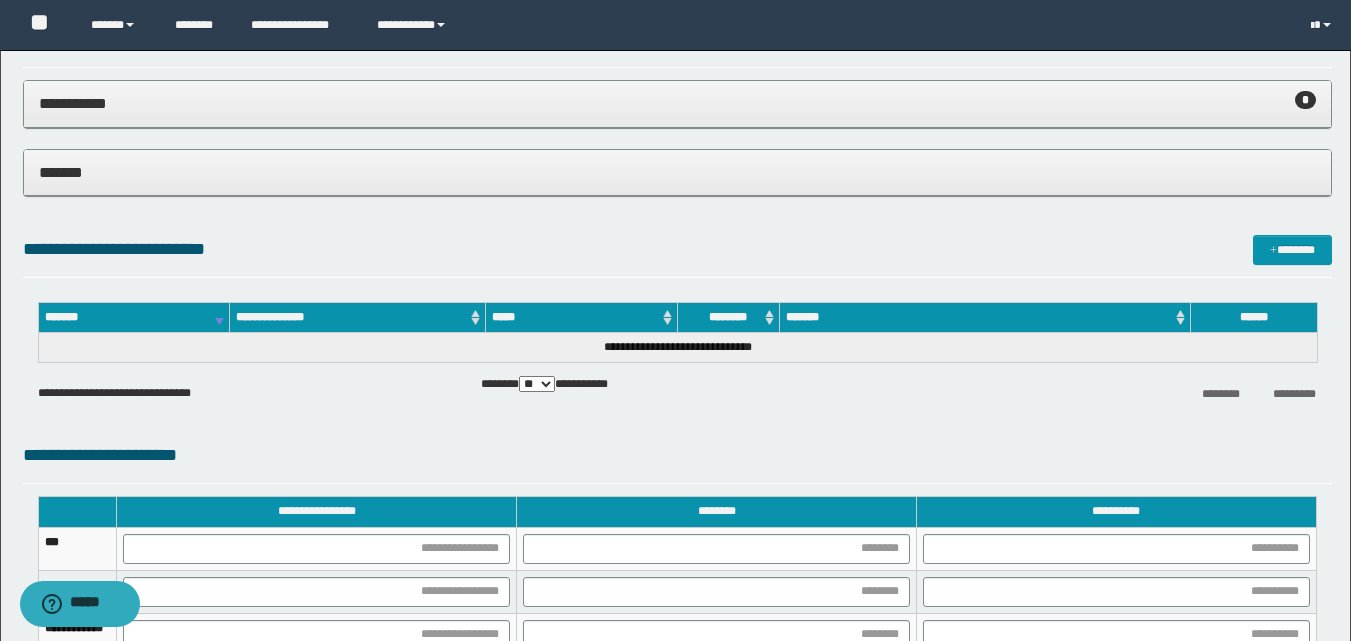 click on "**********" at bounding box center (677, 103) 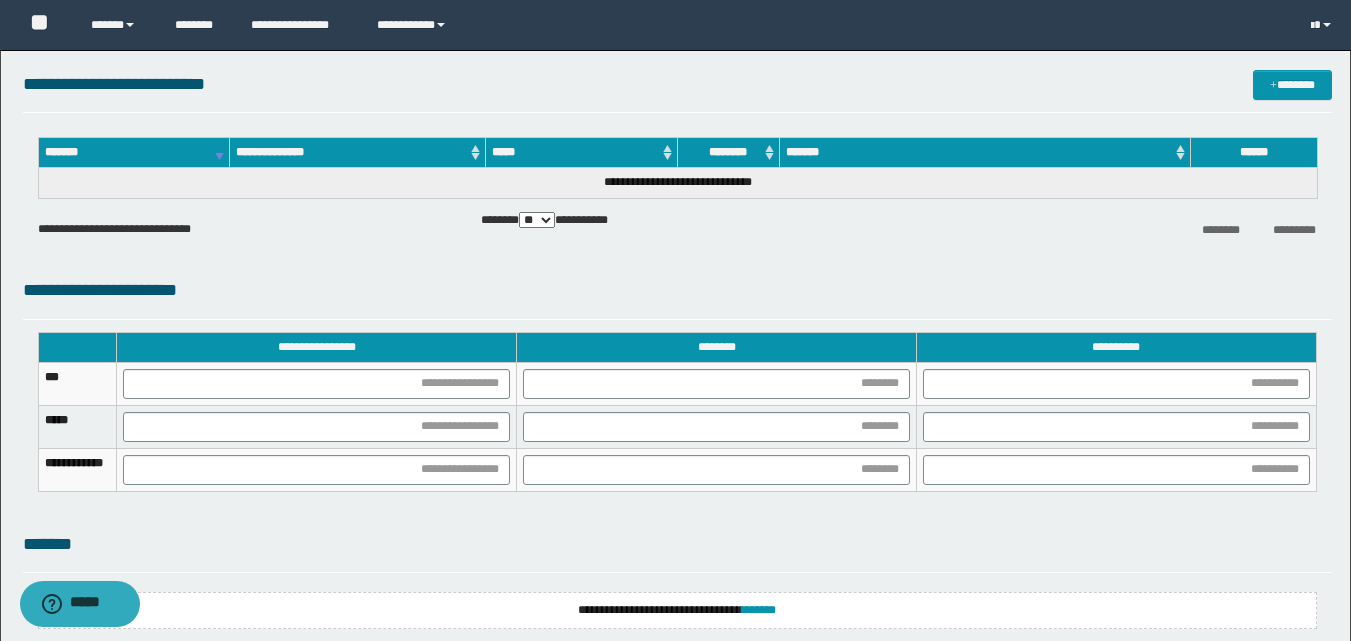 scroll, scrollTop: 1327, scrollLeft: 0, axis: vertical 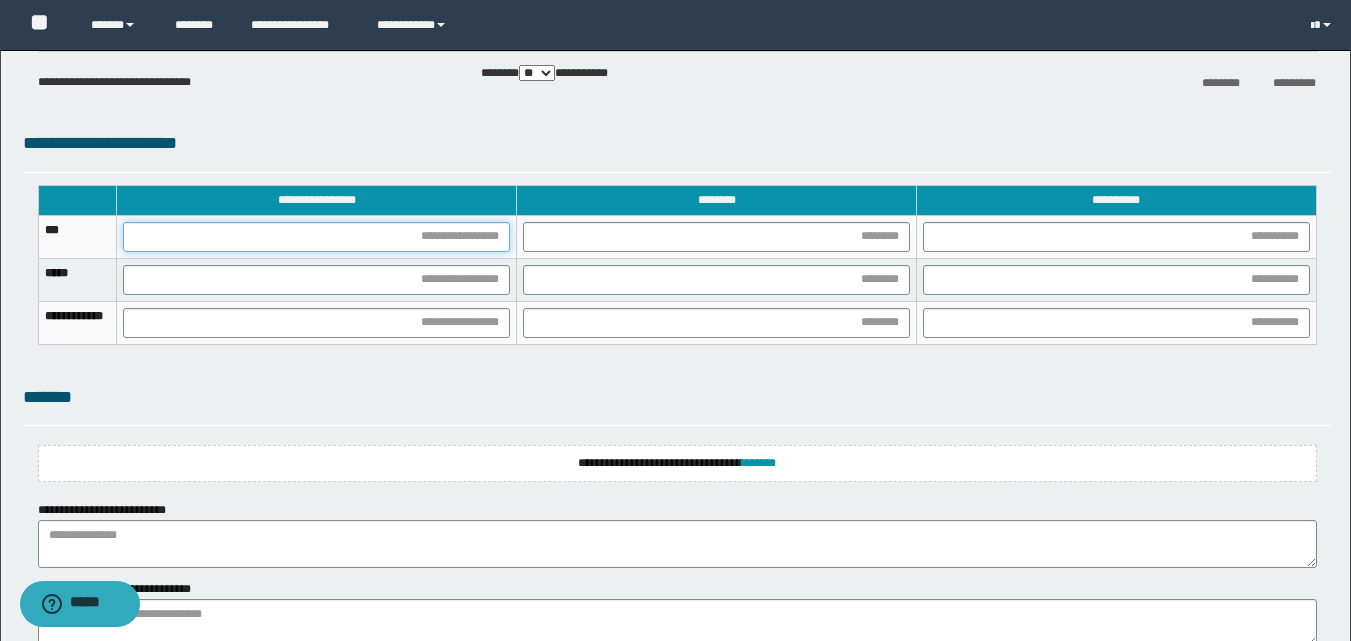 click at bounding box center (316, 237) 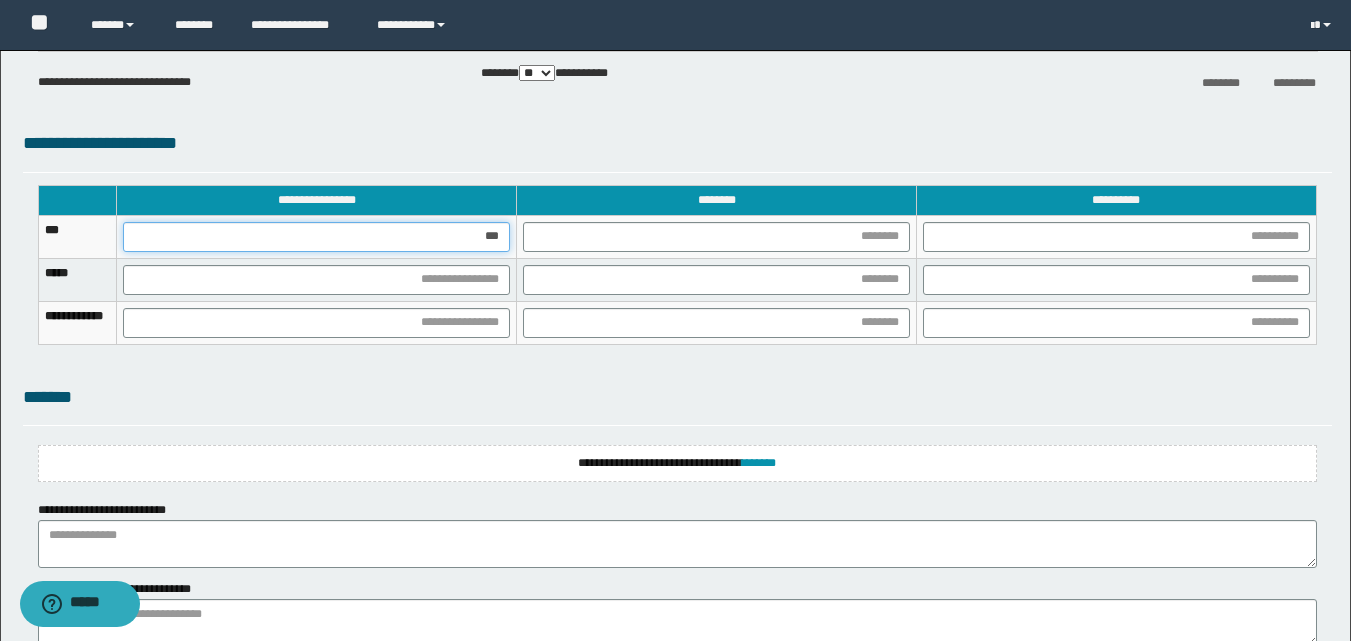 type on "****" 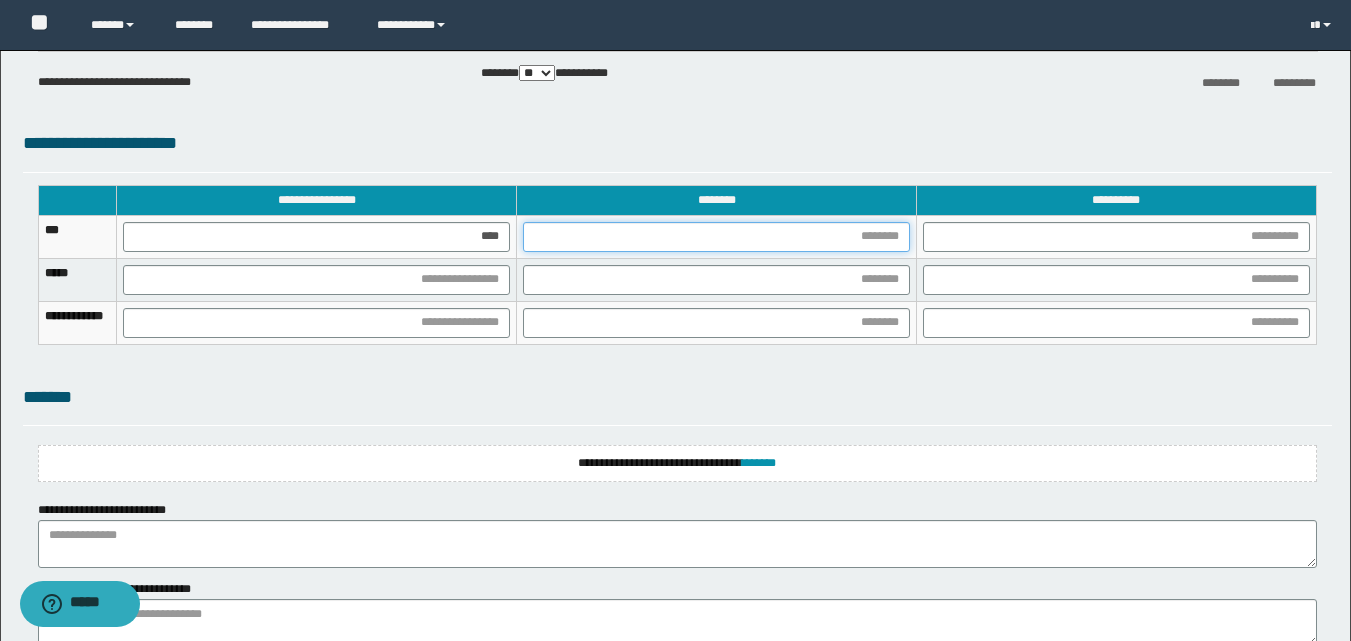 click at bounding box center [716, 237] 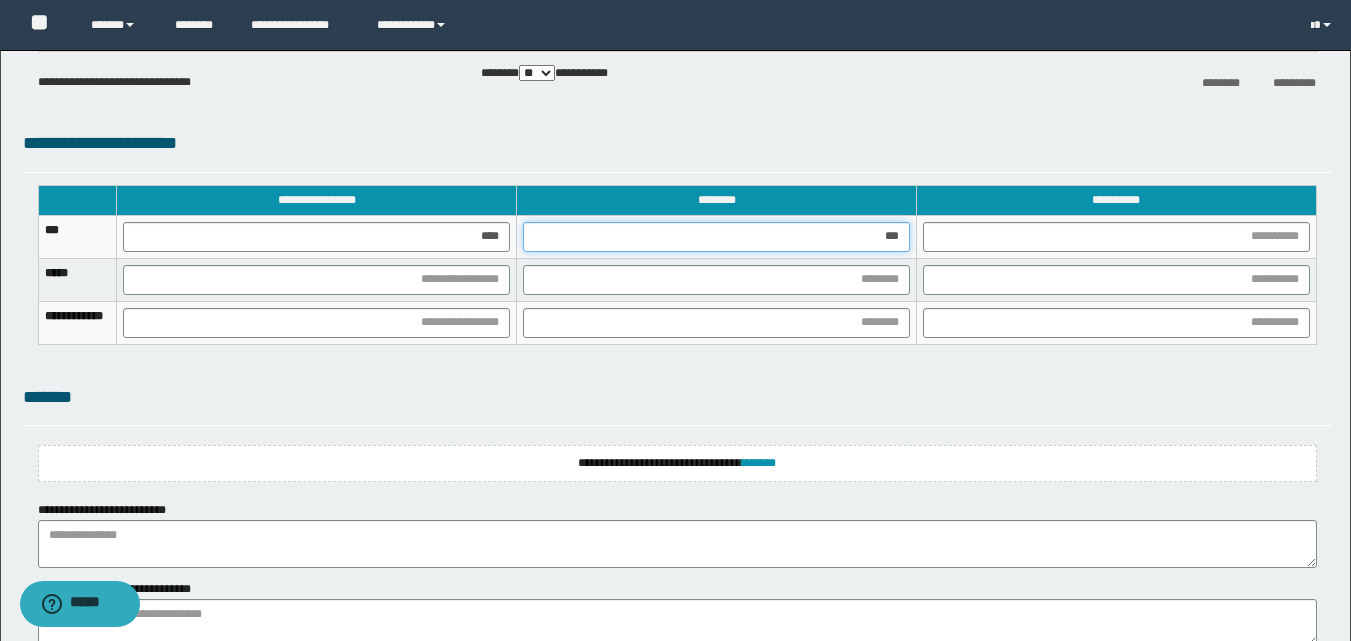 type on "****" 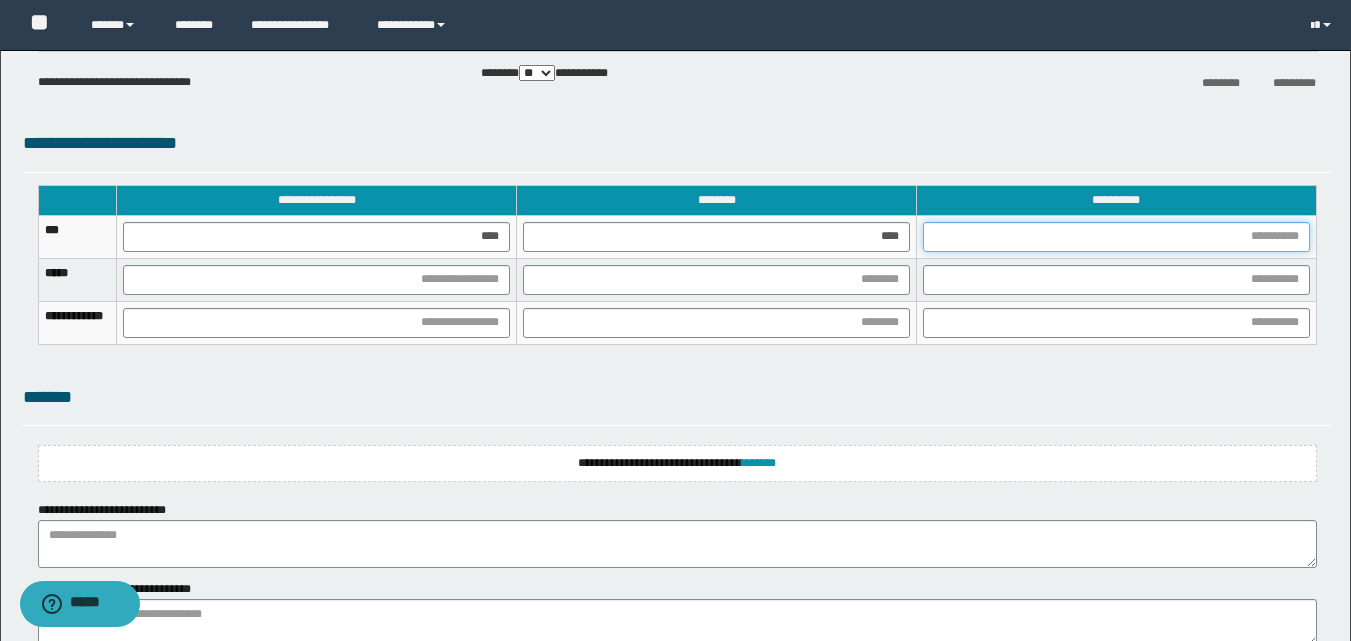 click at bounding box center (1116, 237) 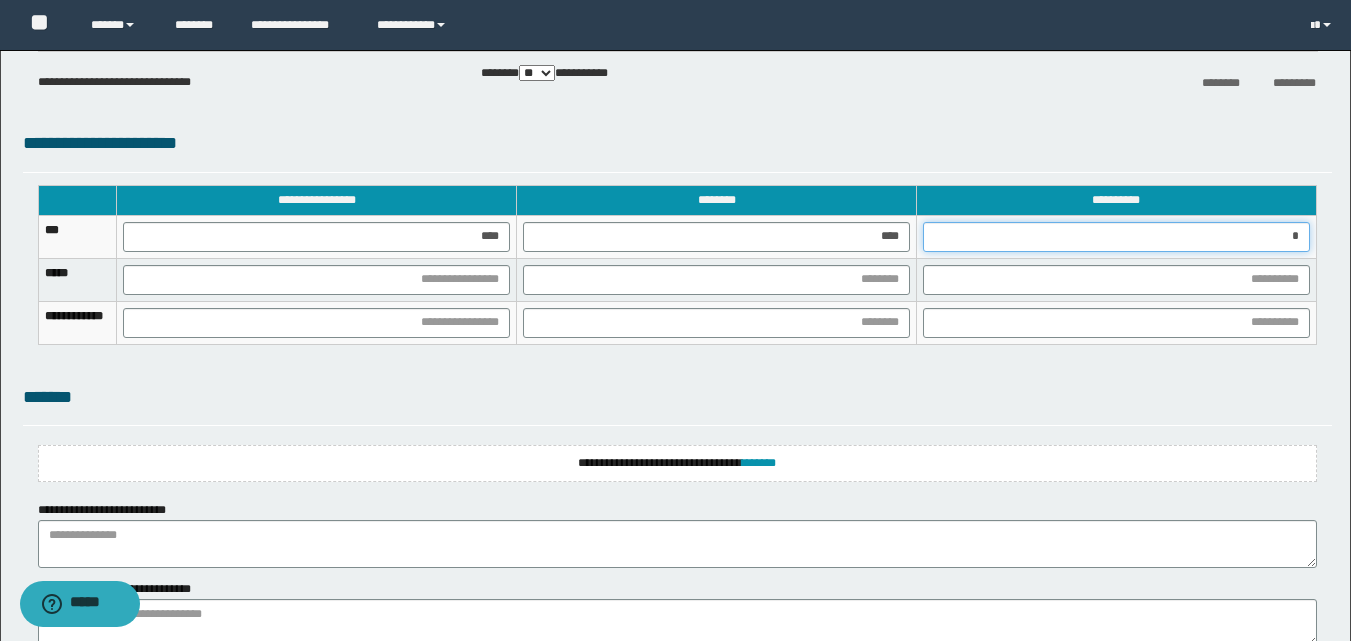 type on "**" 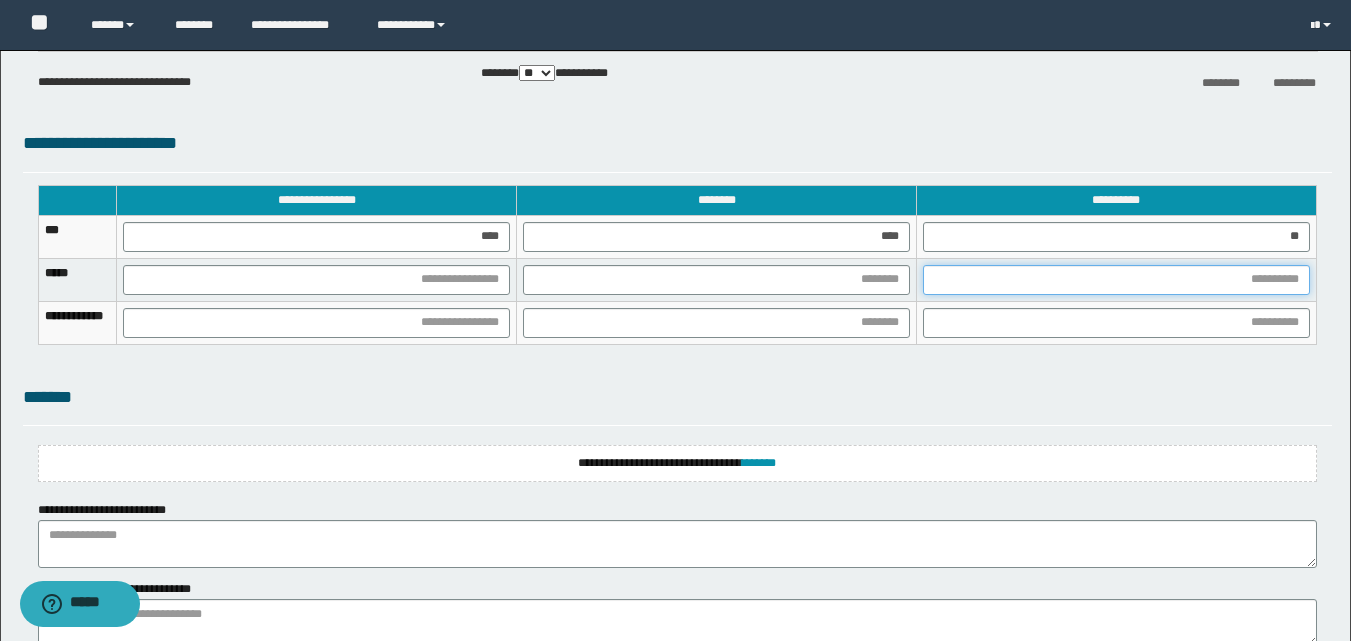 click at bounding box center (1116, 280) 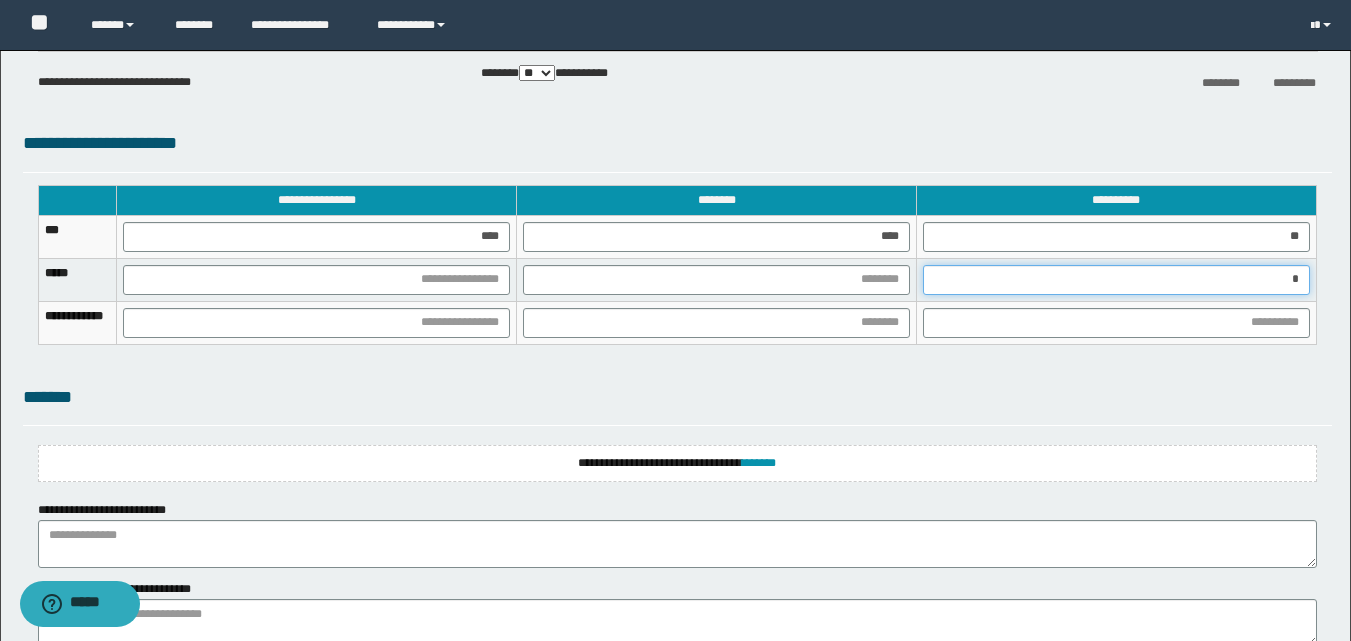 type on "**" 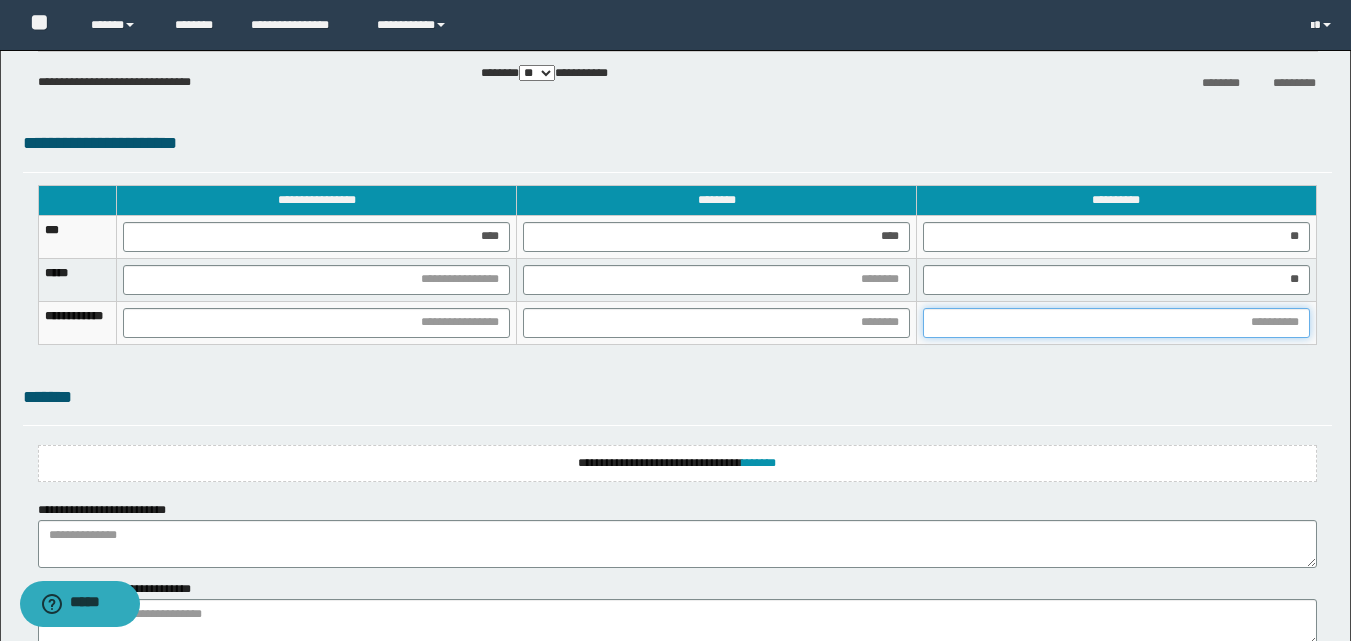 click at bounding box center [1116, 323] 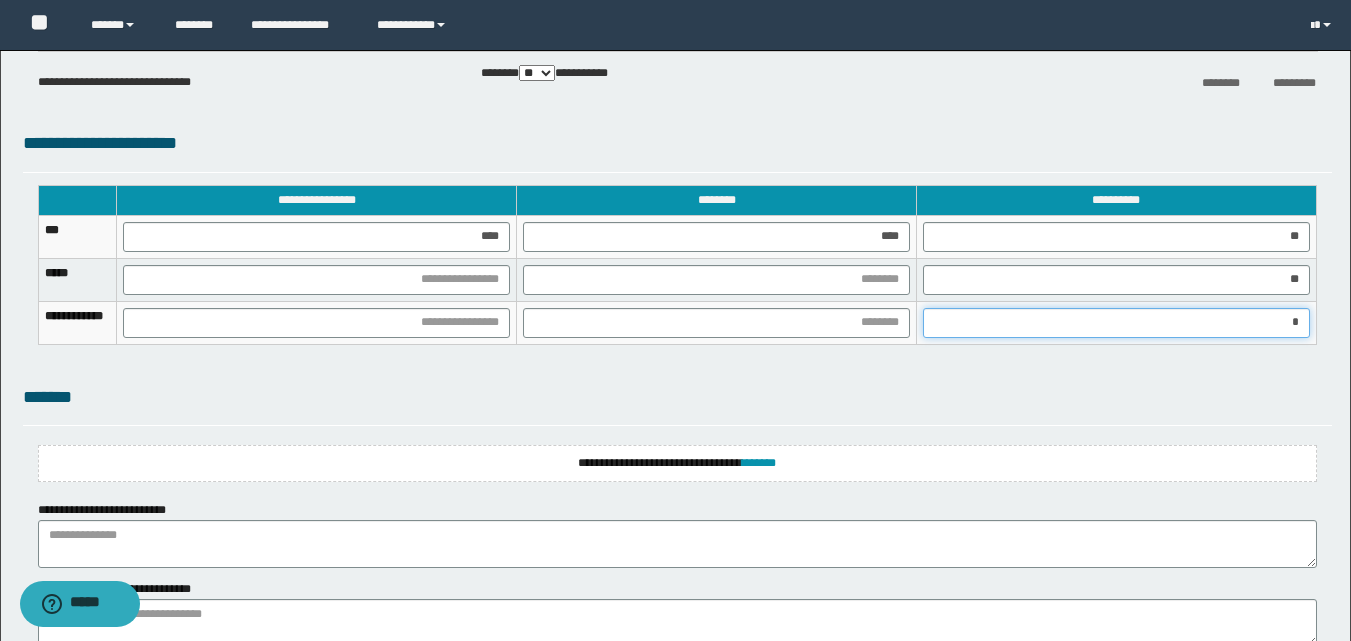 type on "**" 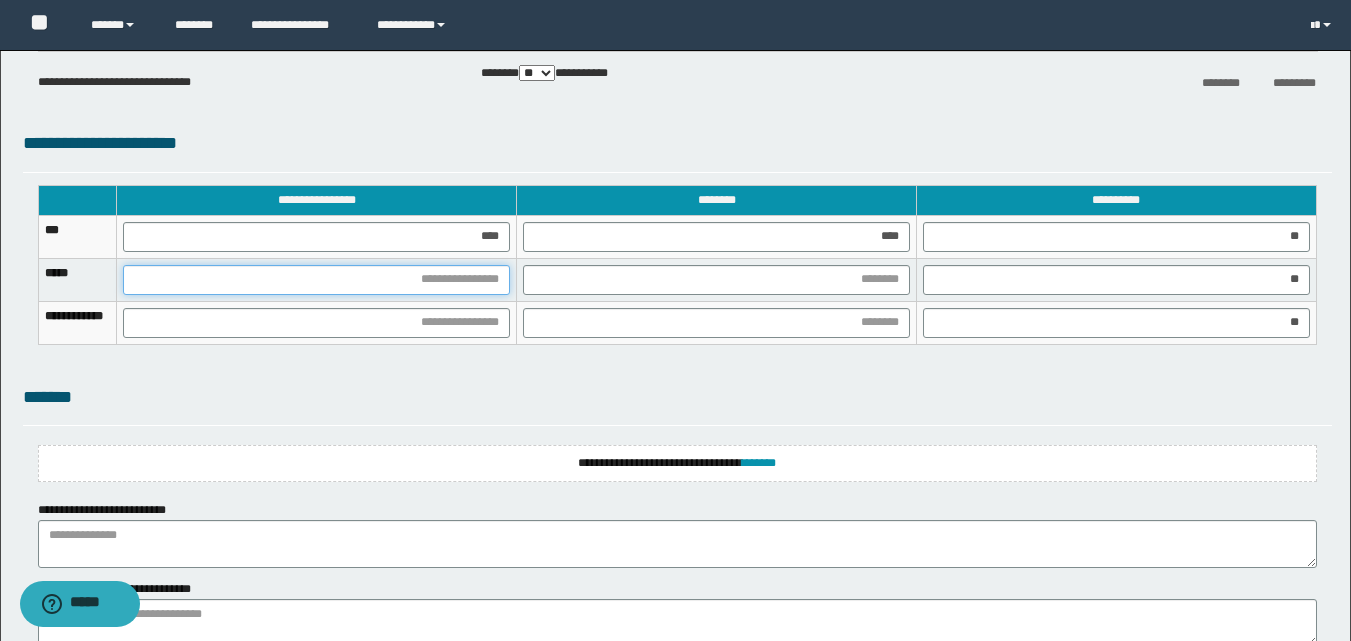 click at bounding box center (316, 280) 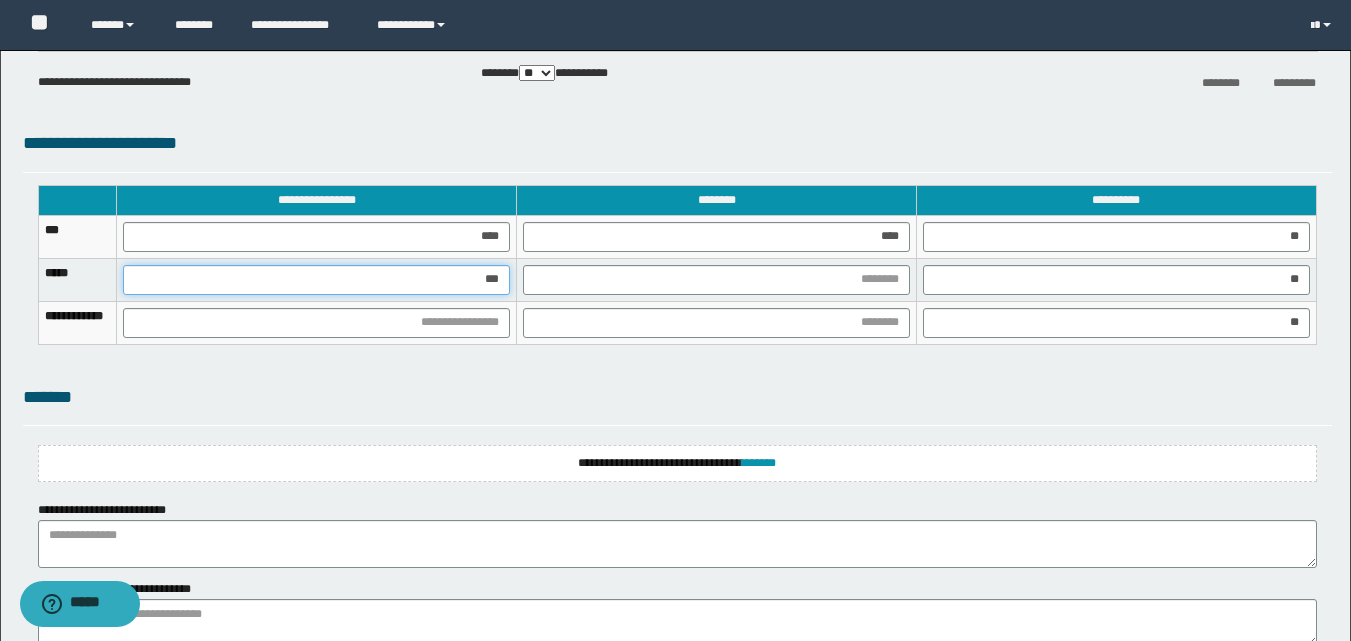 type on "****" 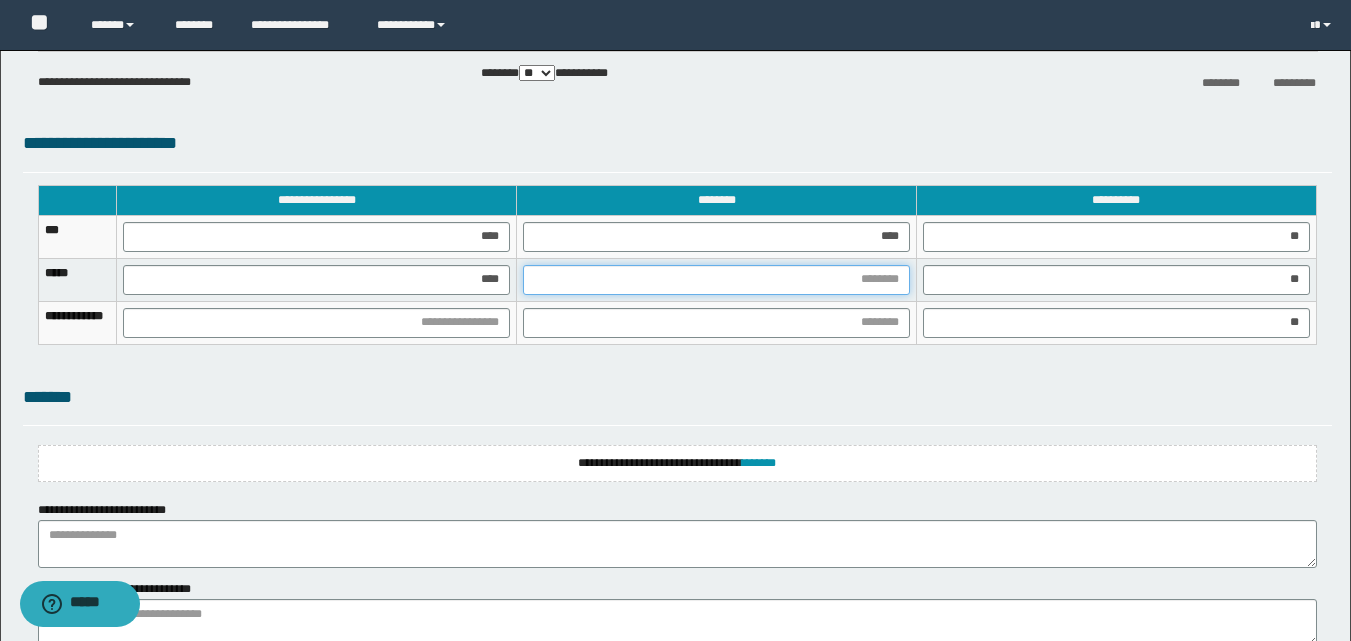 click at bounding box center (716, 280) 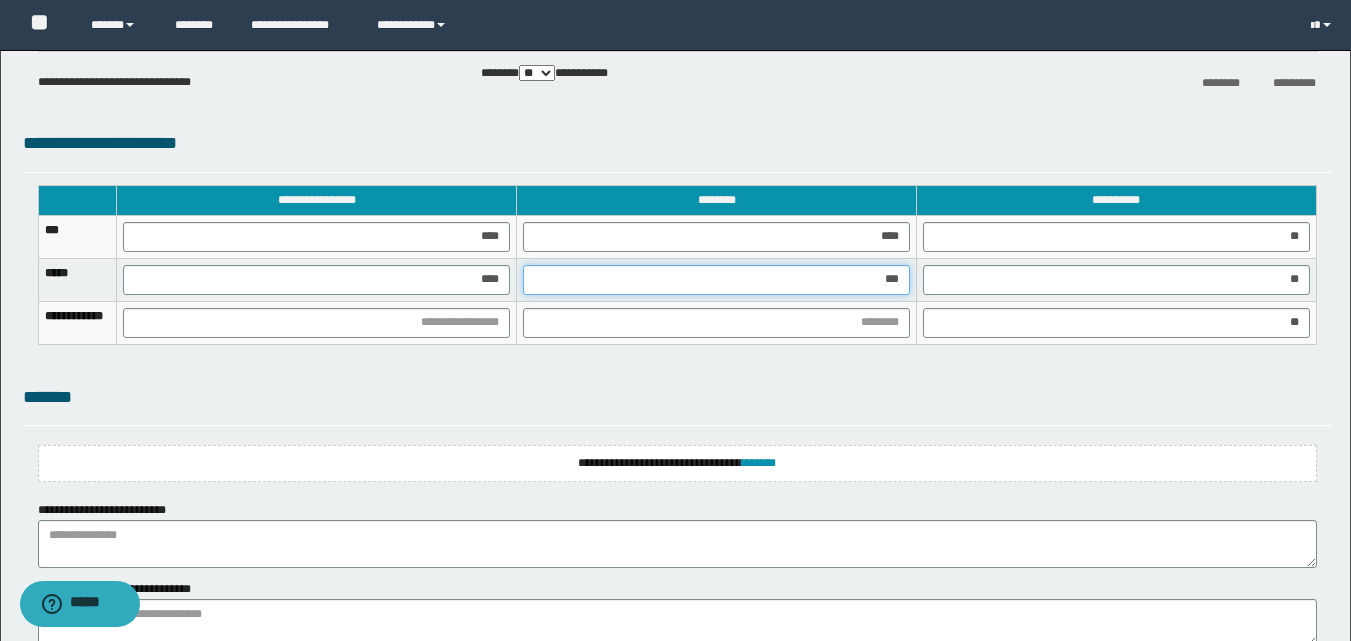 type on "****" 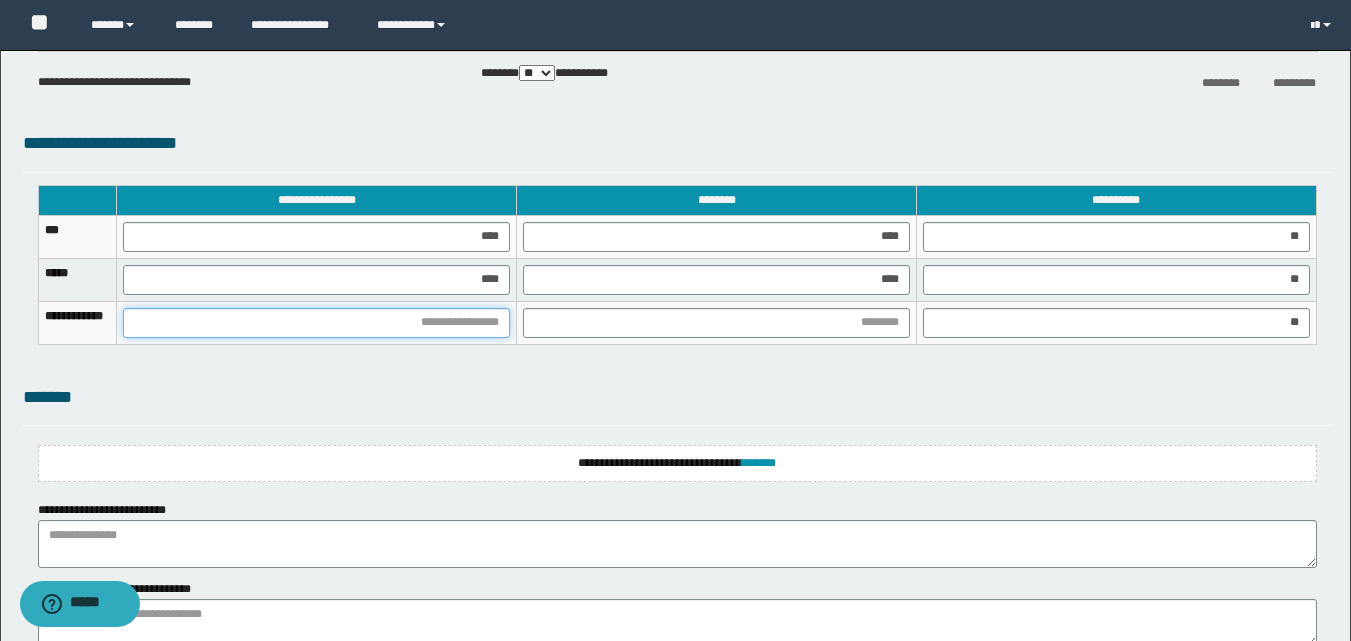 click at bounding box center (316, 323) 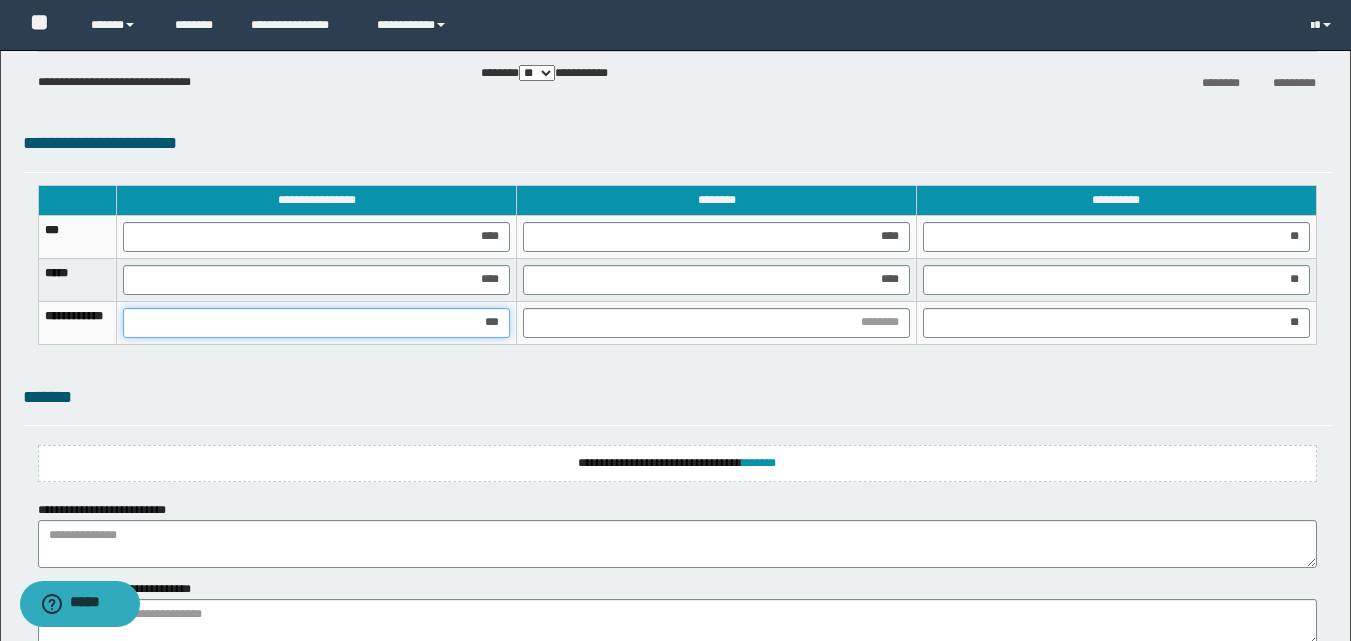 type on "****" 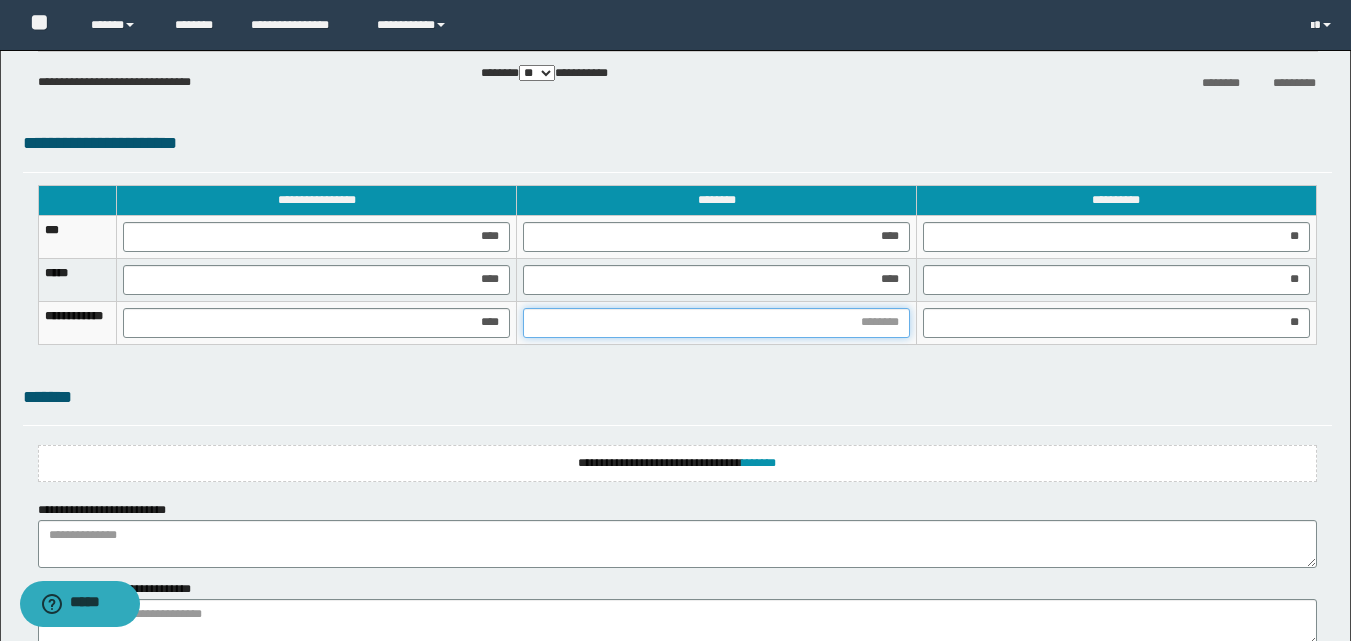 click at bounding box center [716, 323] 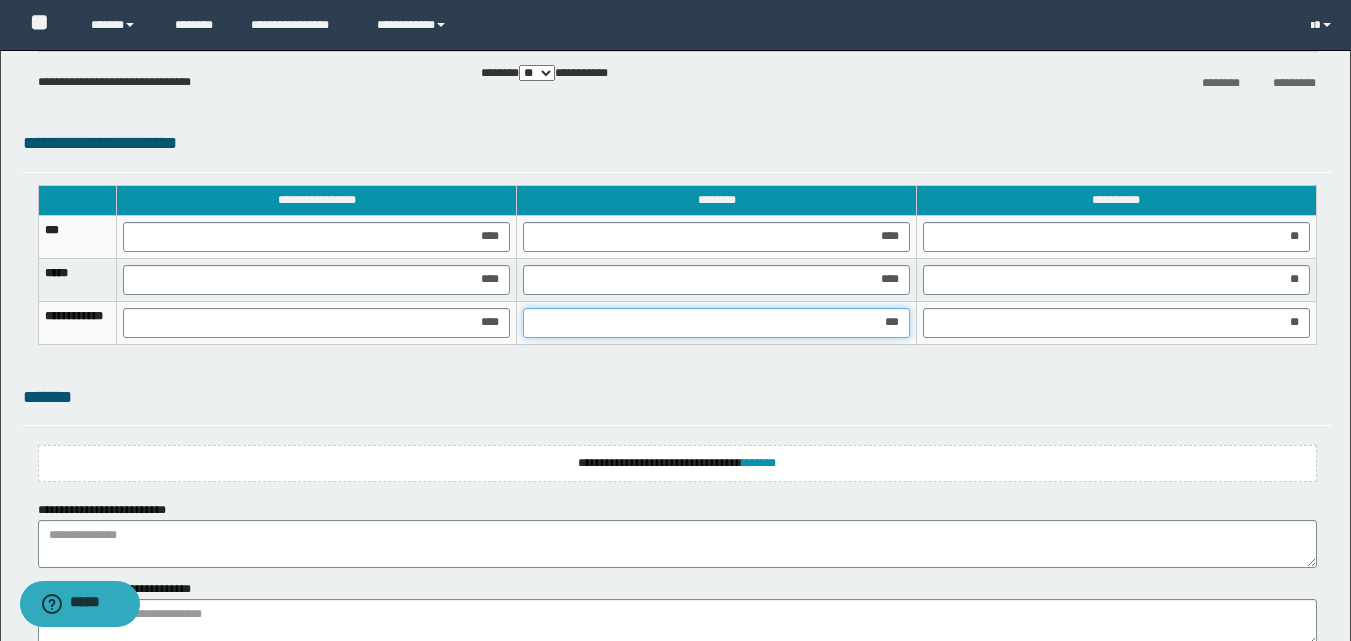 type on "****" 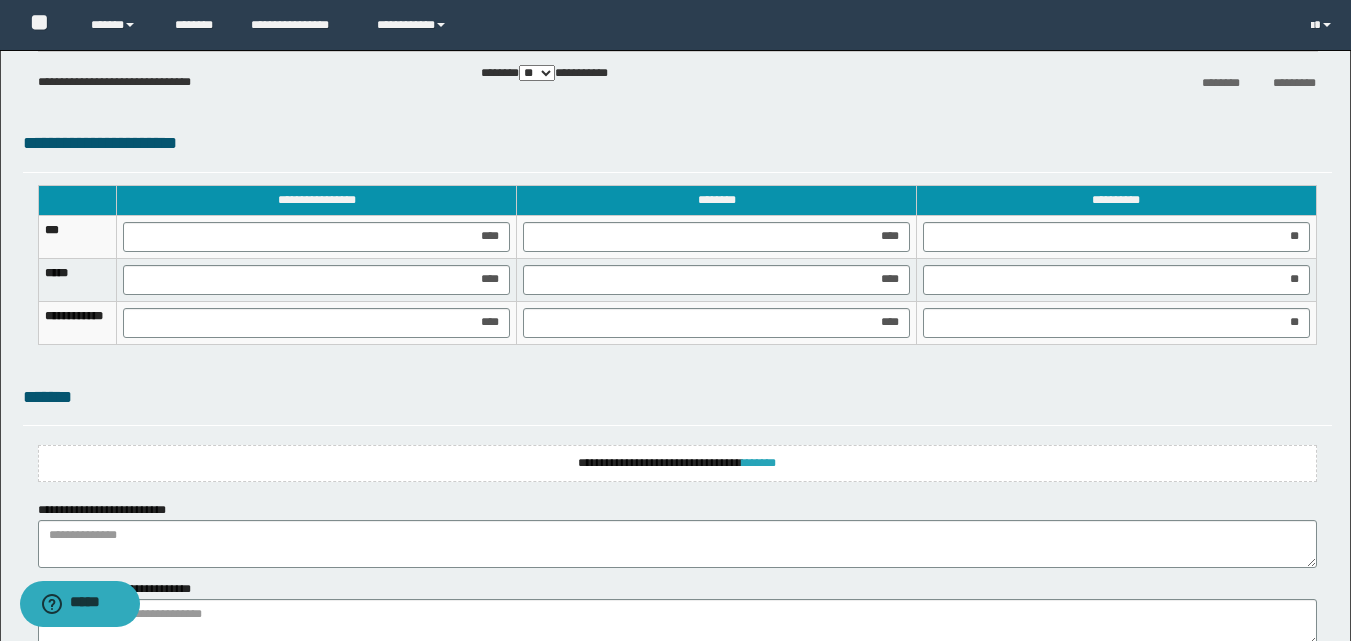 click on "*******" at bounding box center (759, 463) 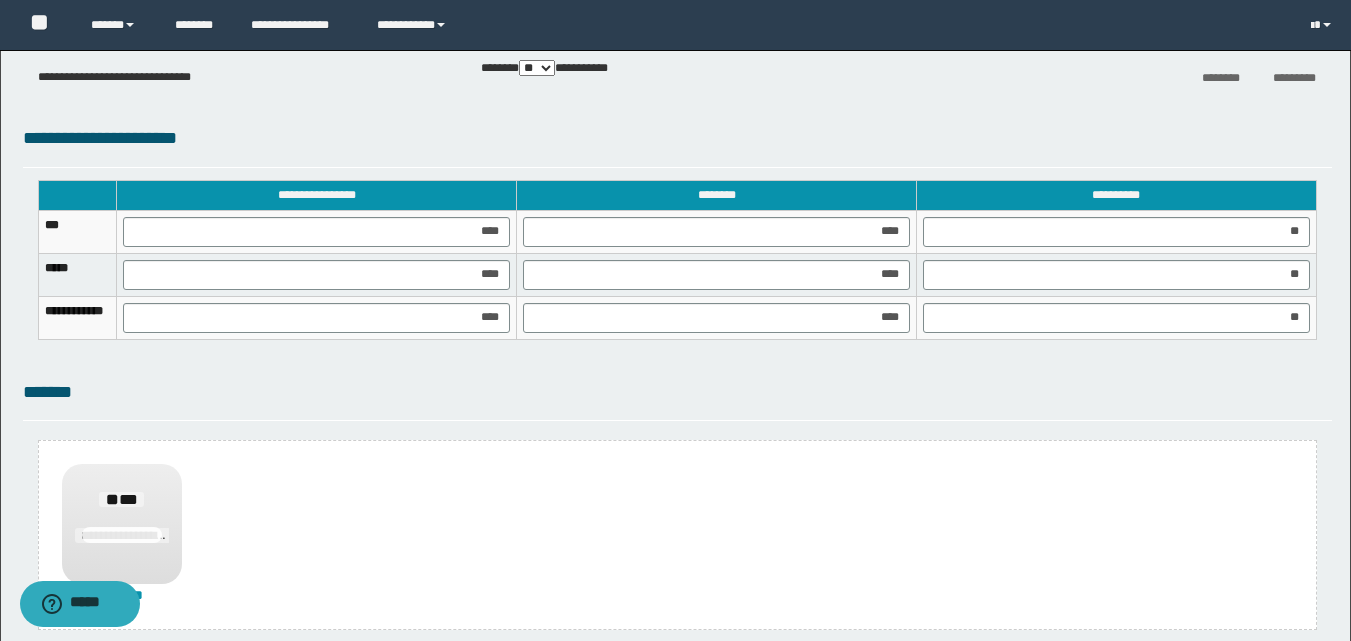 scroll, scrollTop: 1444, scrollLeft: 0, axis: vertical 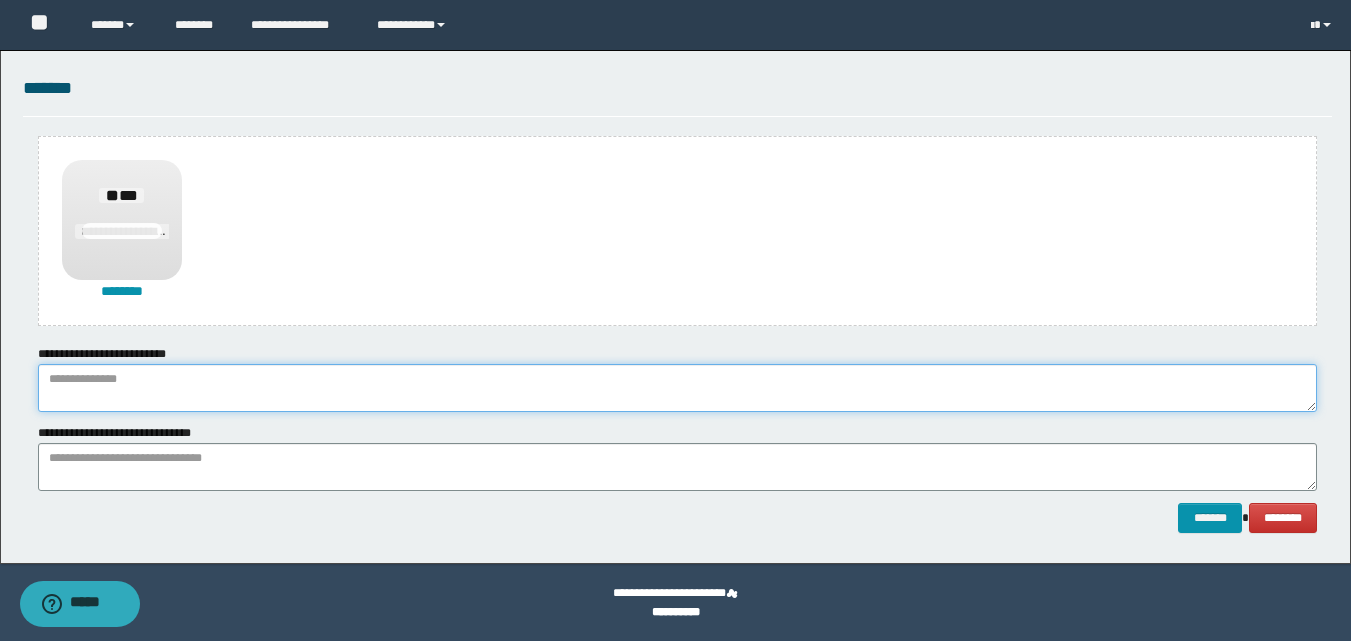 click at bounding box center [677, 388] 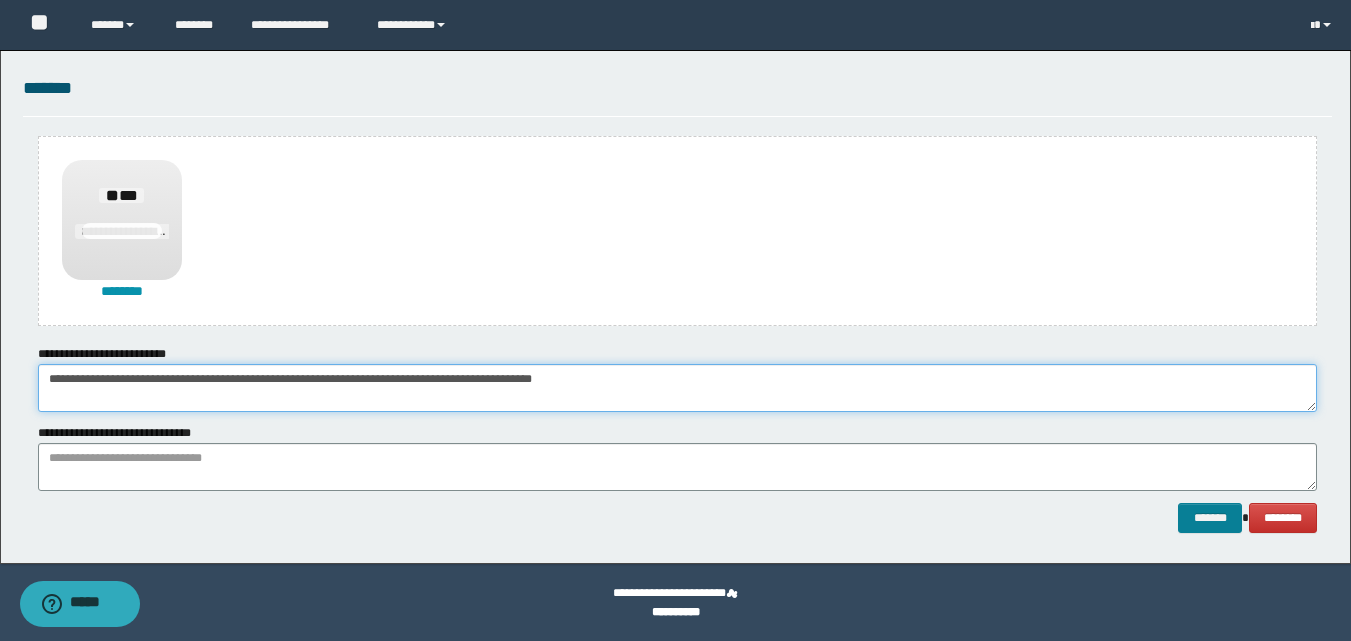 type on "**********" 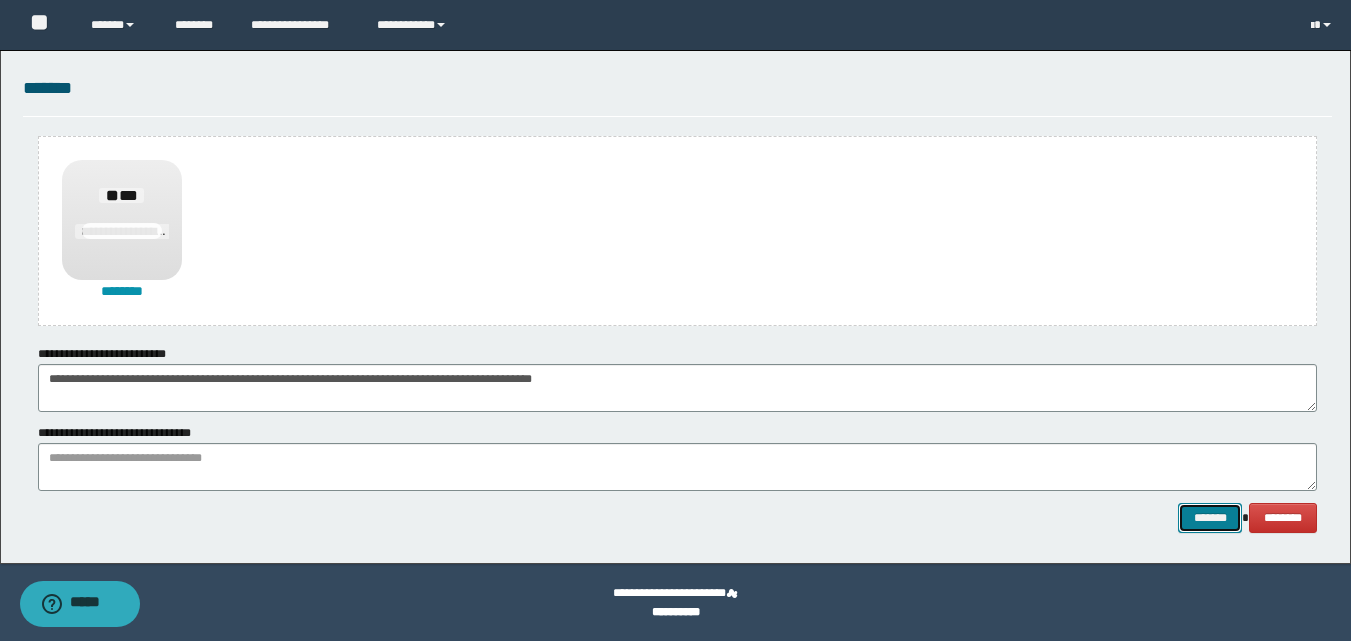 drag, startPoint x: 1203, startPoint y: 514, endPoint x: 1179, endPoint y: 511, distance: 24.186773 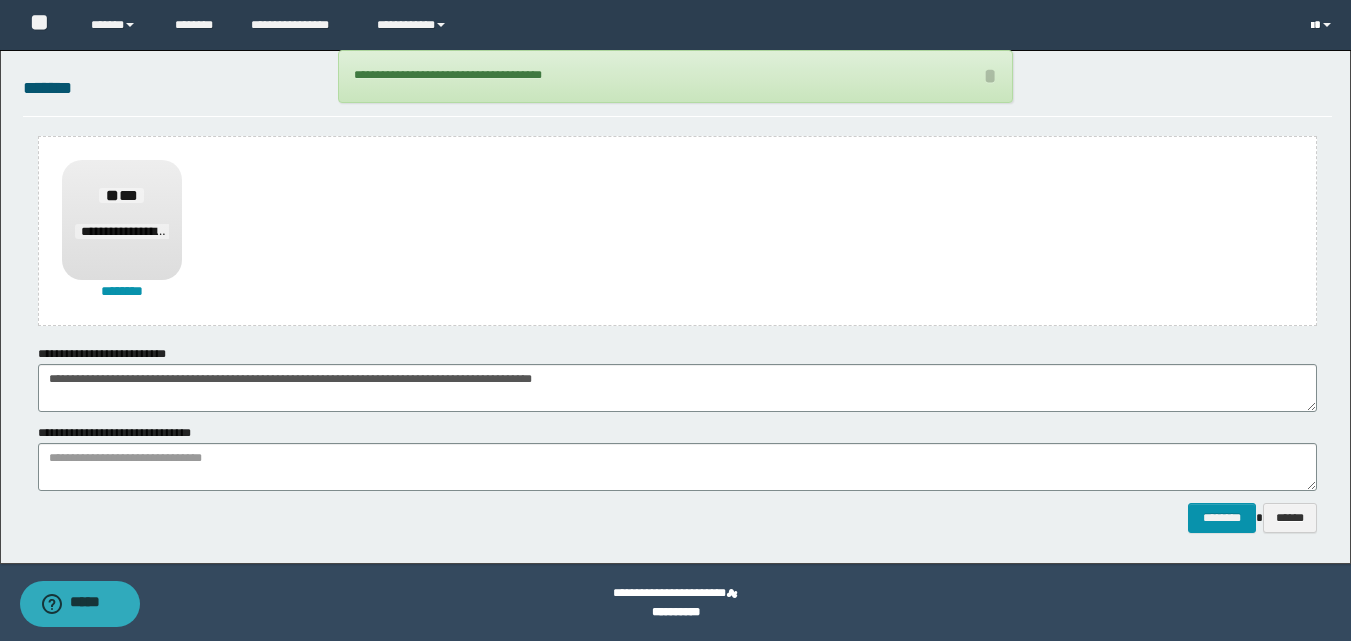 click at bounding box center [1312, 26] 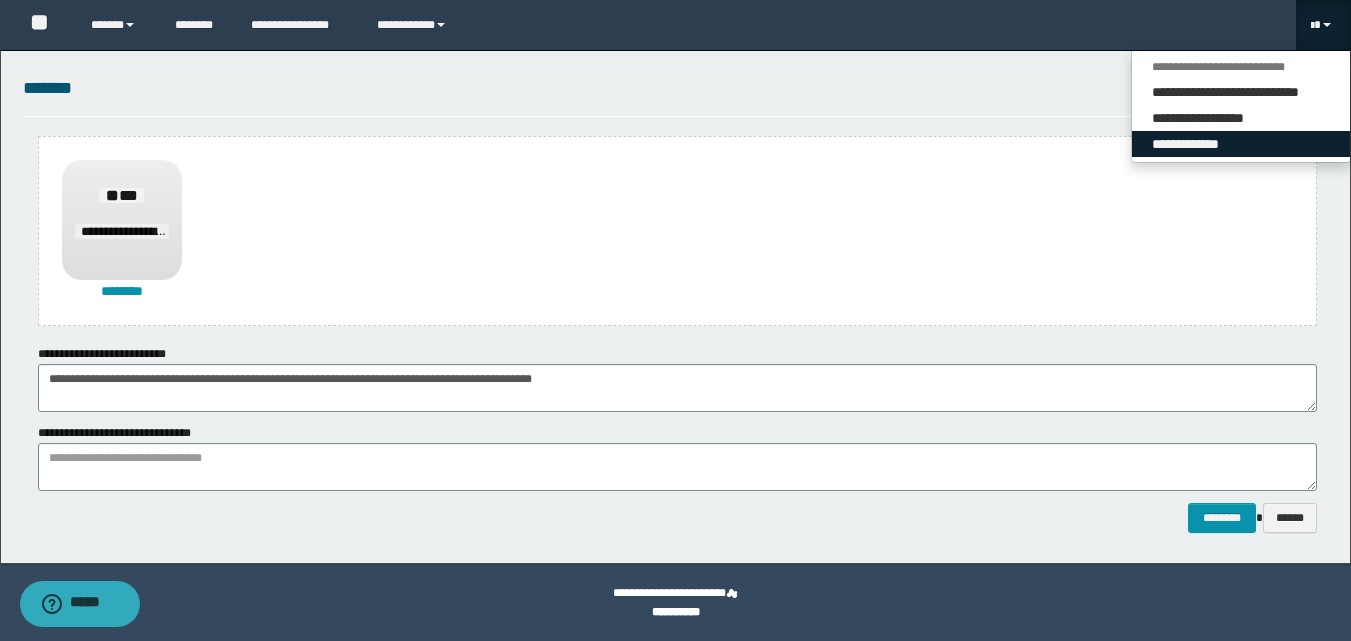 click on "**********" at bounding box center (1241, 144) 